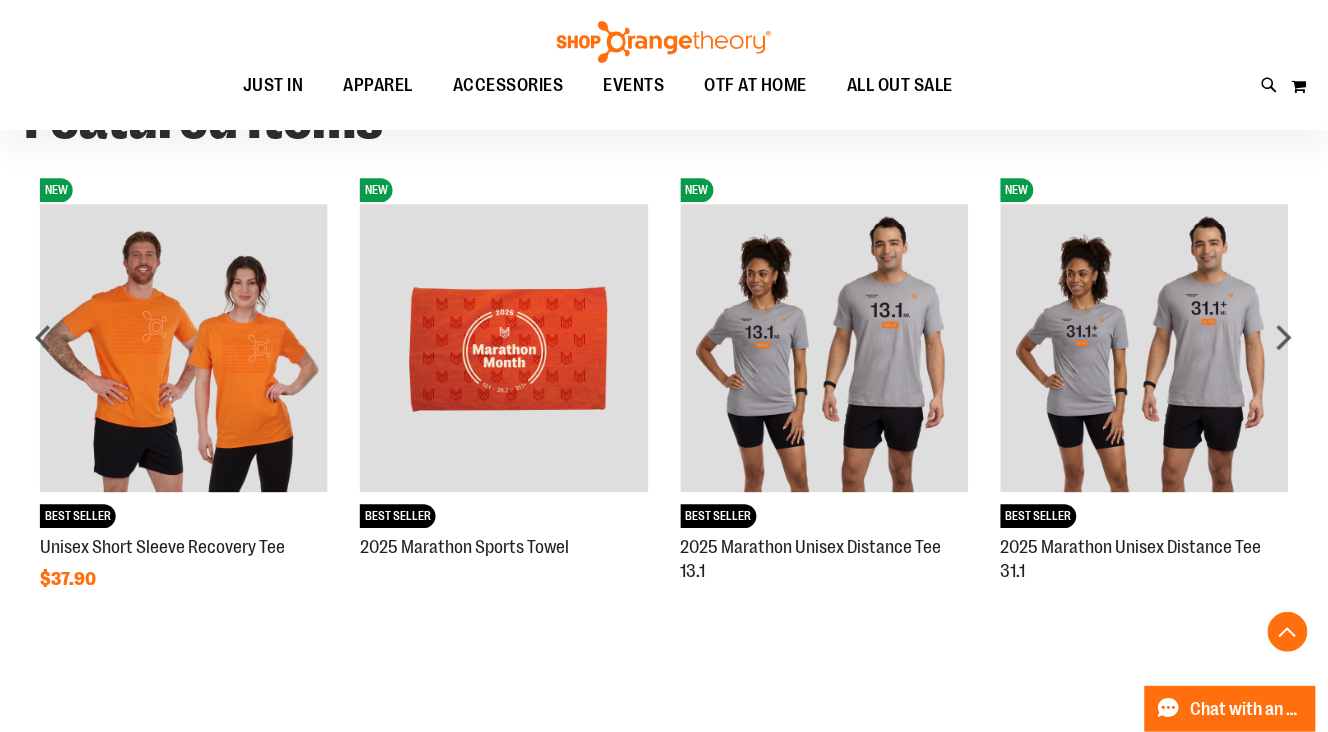 scroll, scrollTop: 1400, scrollLeft: 0, axis: vertical 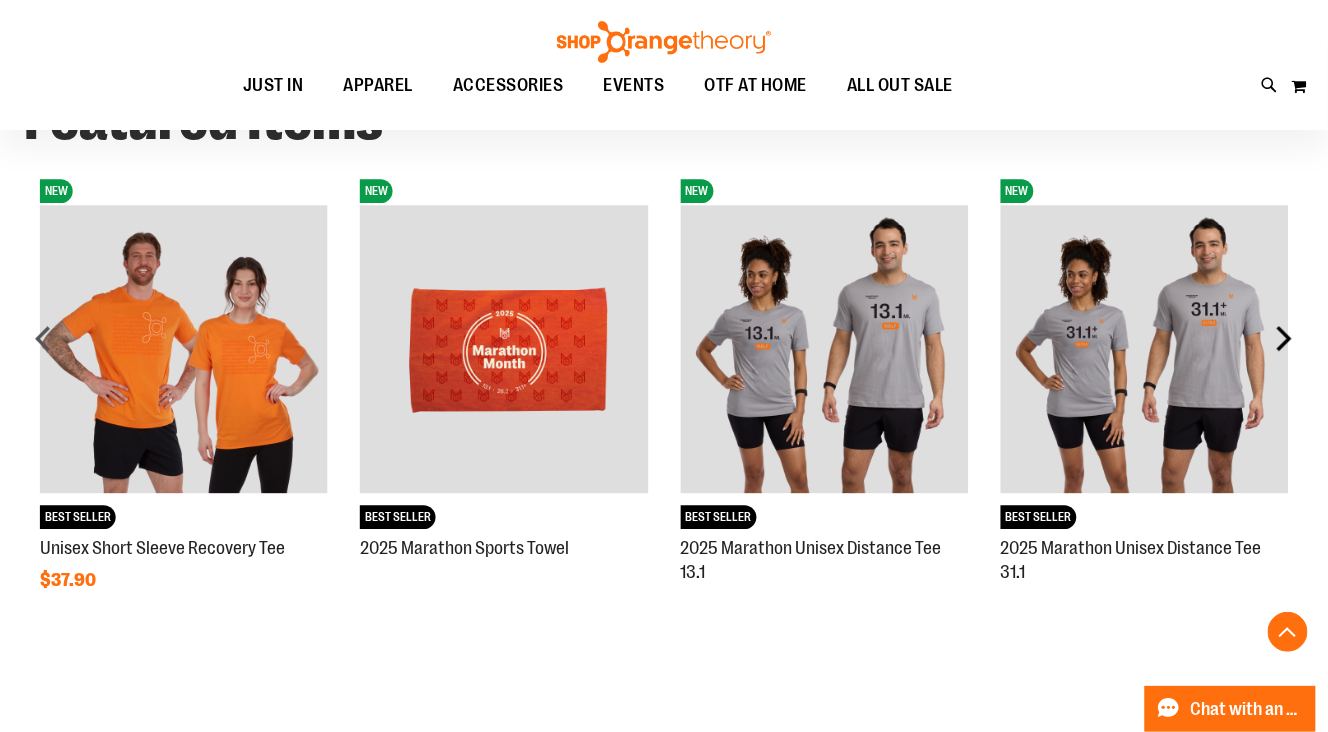 type on "**********" 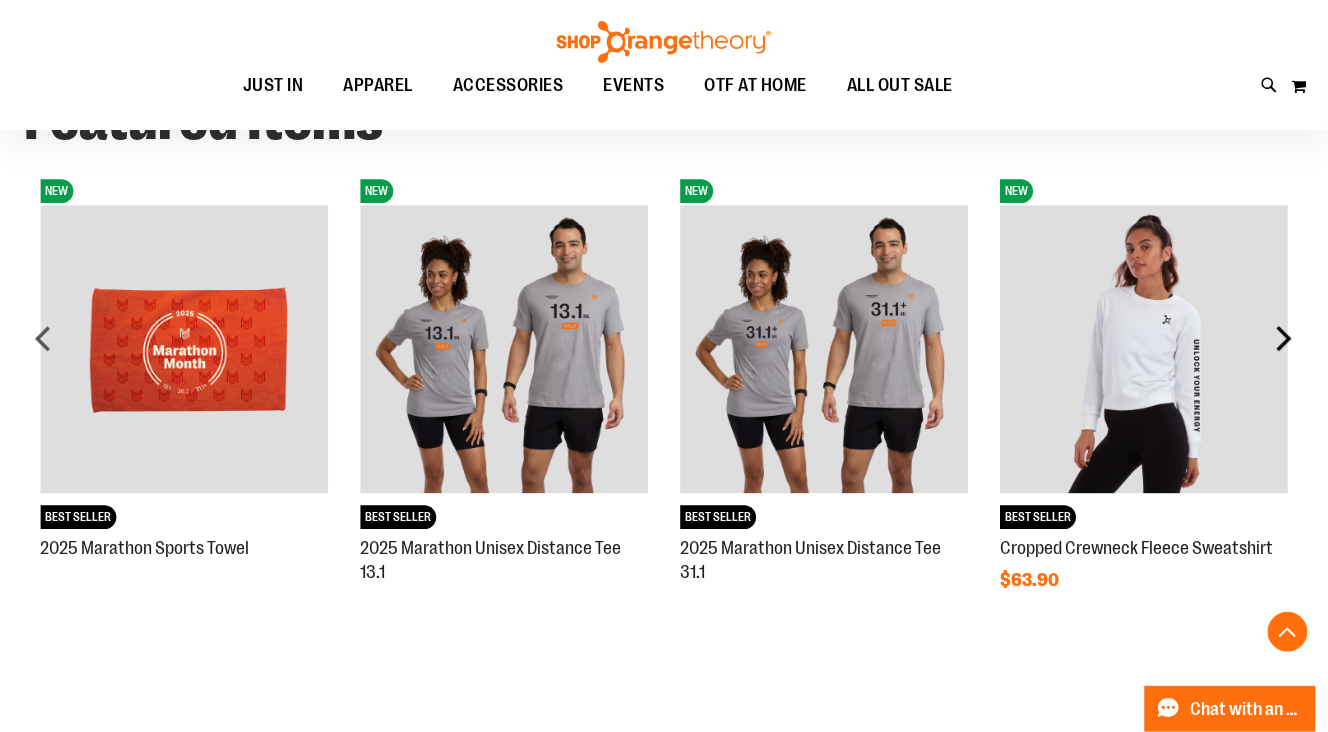 click on "next" at bounding box center (1284, 338) 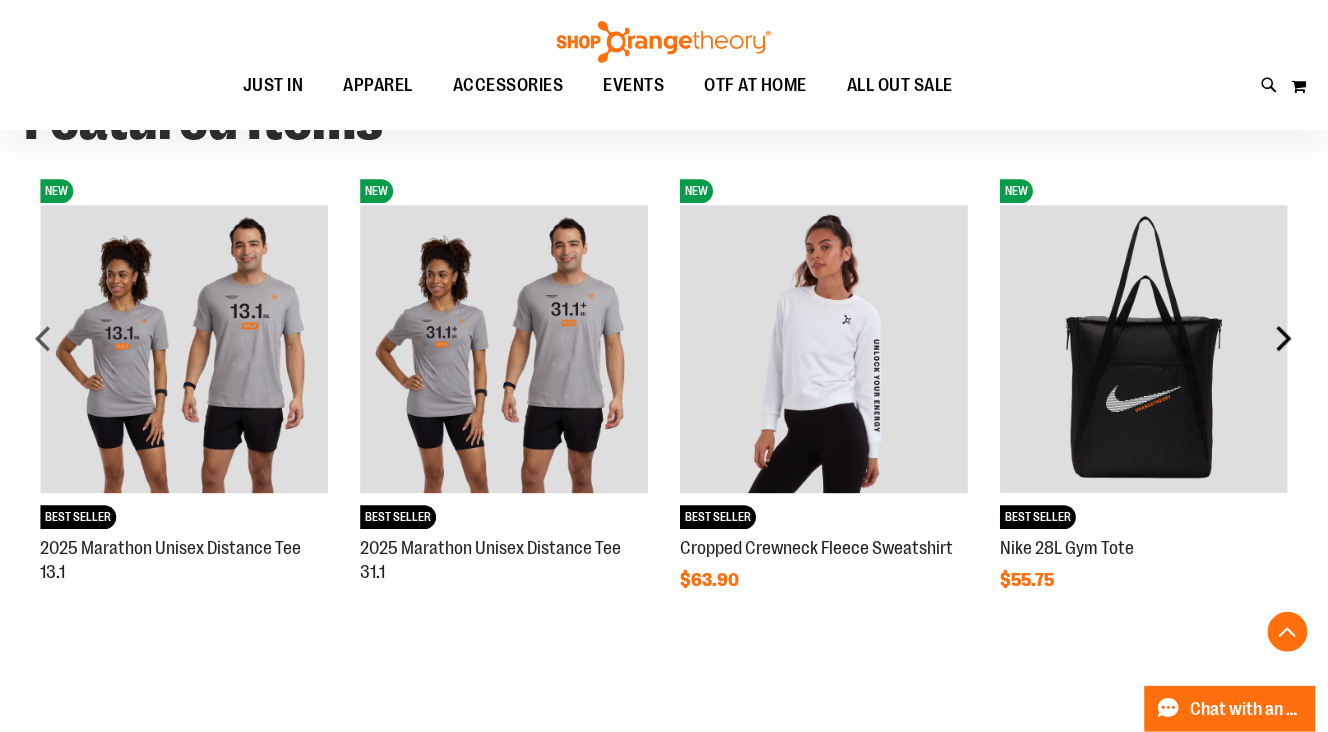 click on "next" at bounding box center (1284, 338) 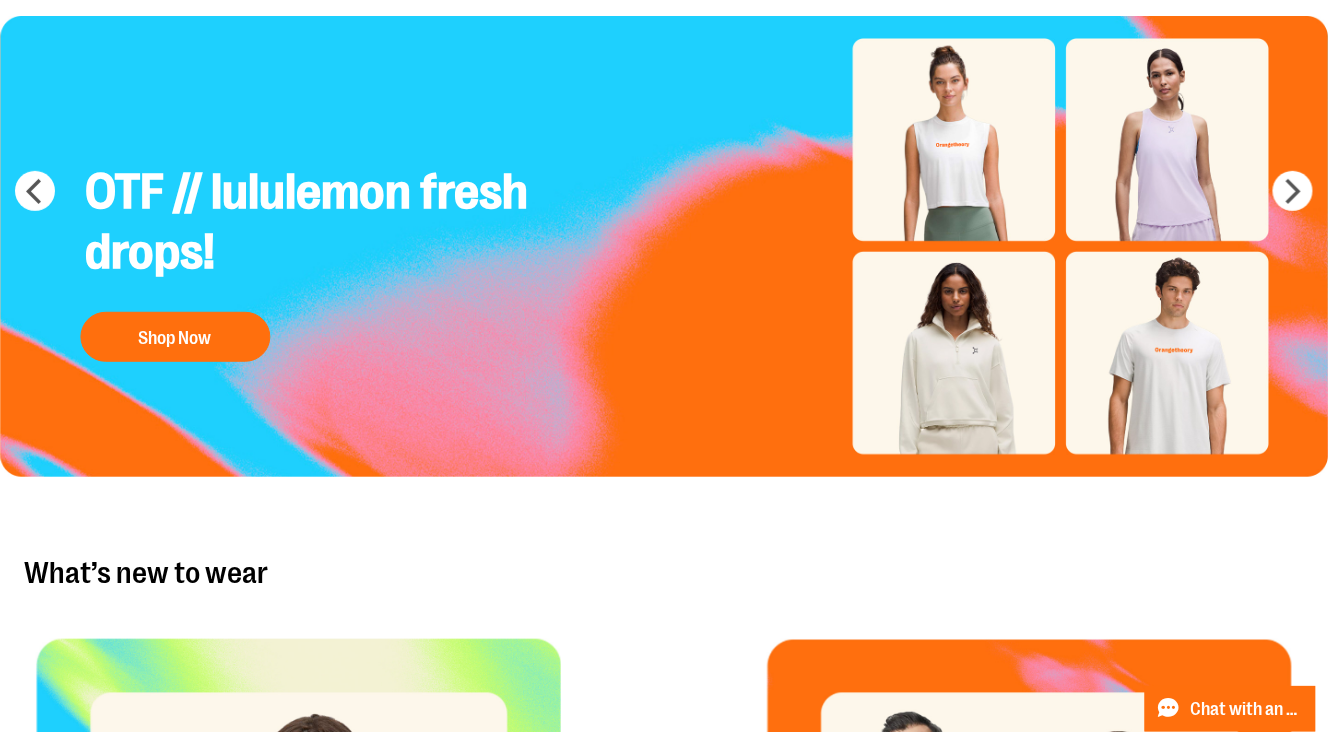 scroll, scrollTop: 0, scrollLeft: 0, axis: both 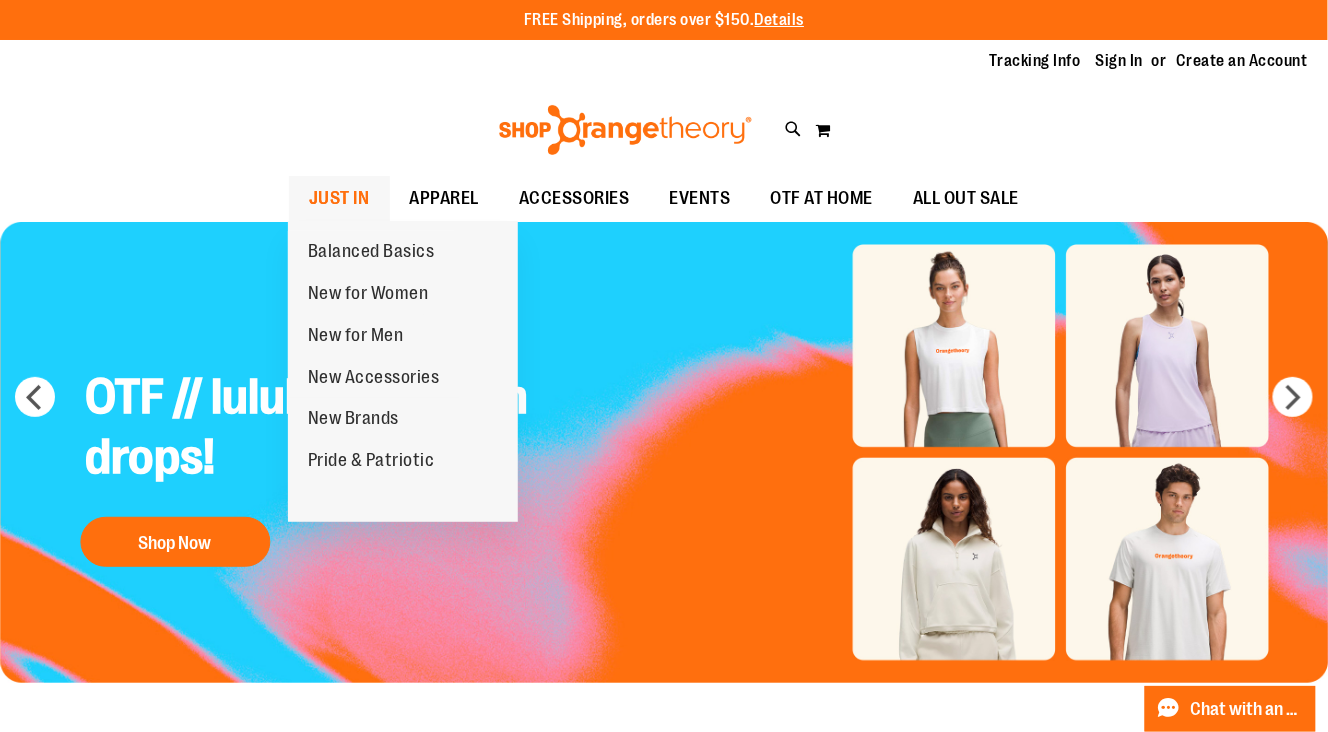 click on "JUST IN" at bounding box center (339, 198) 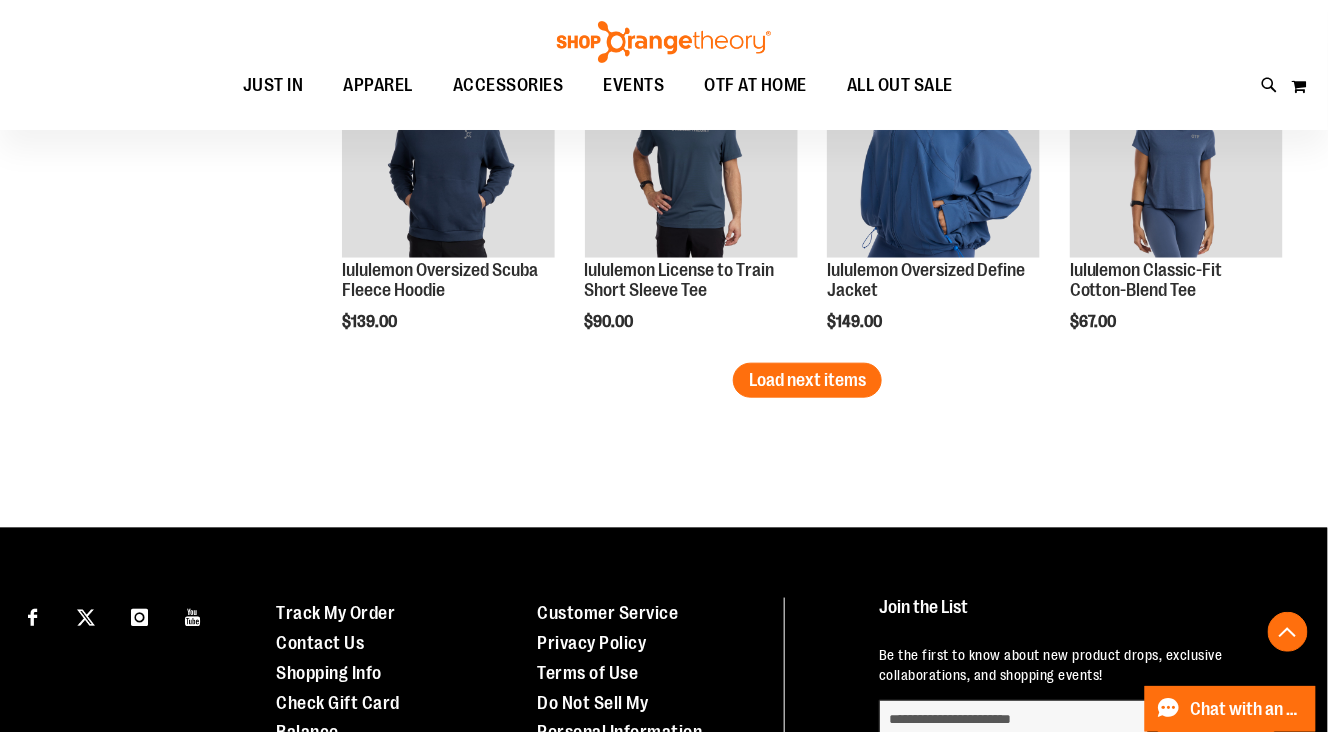 scroll, scrollTop: 2850, scrollLeft: 0, axis: vertical 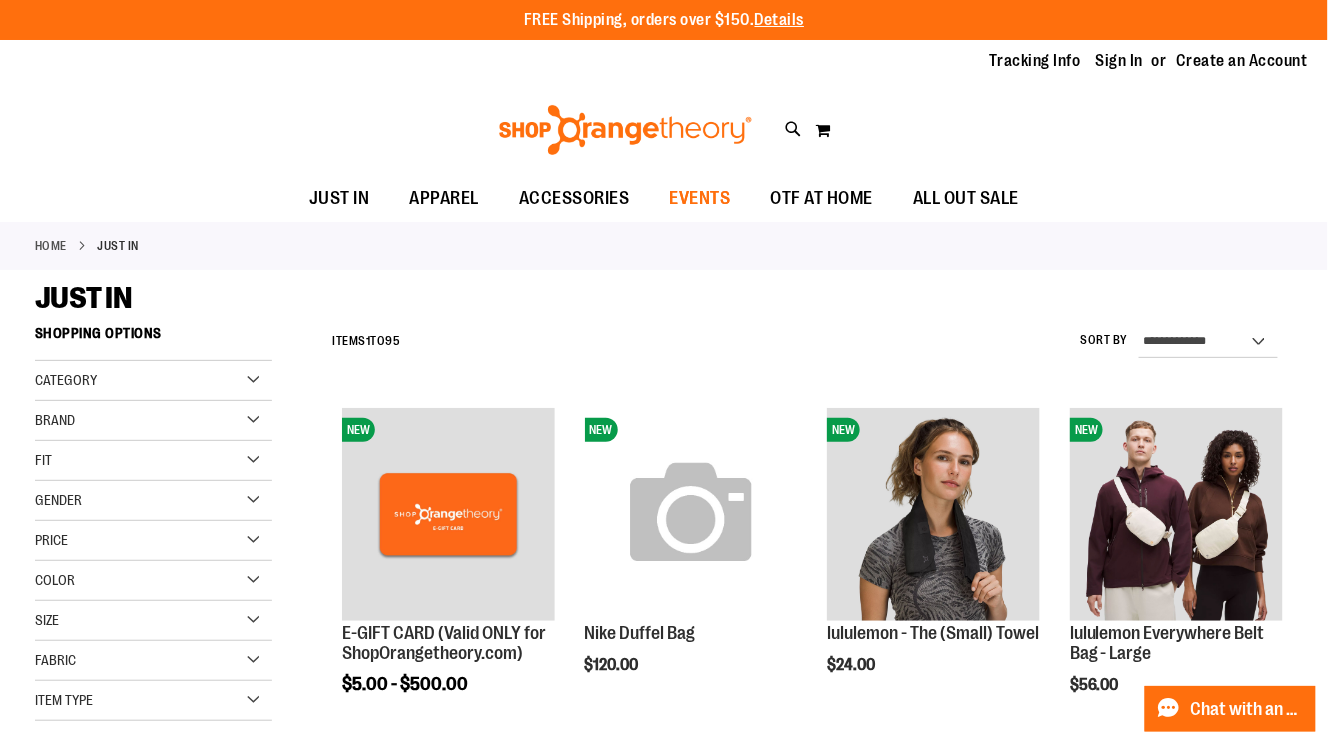type on "**********" 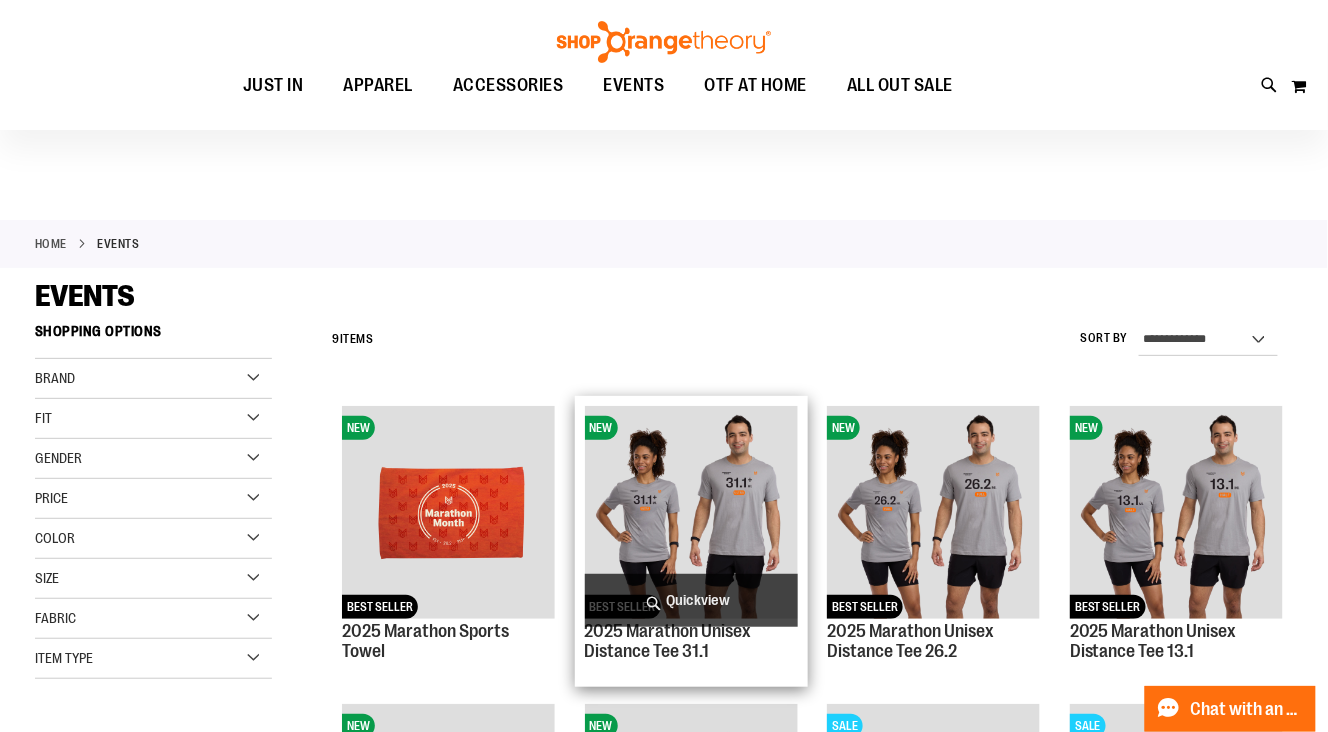 scroll, scrollTop: 0, scrollLeft: 0, axis: both 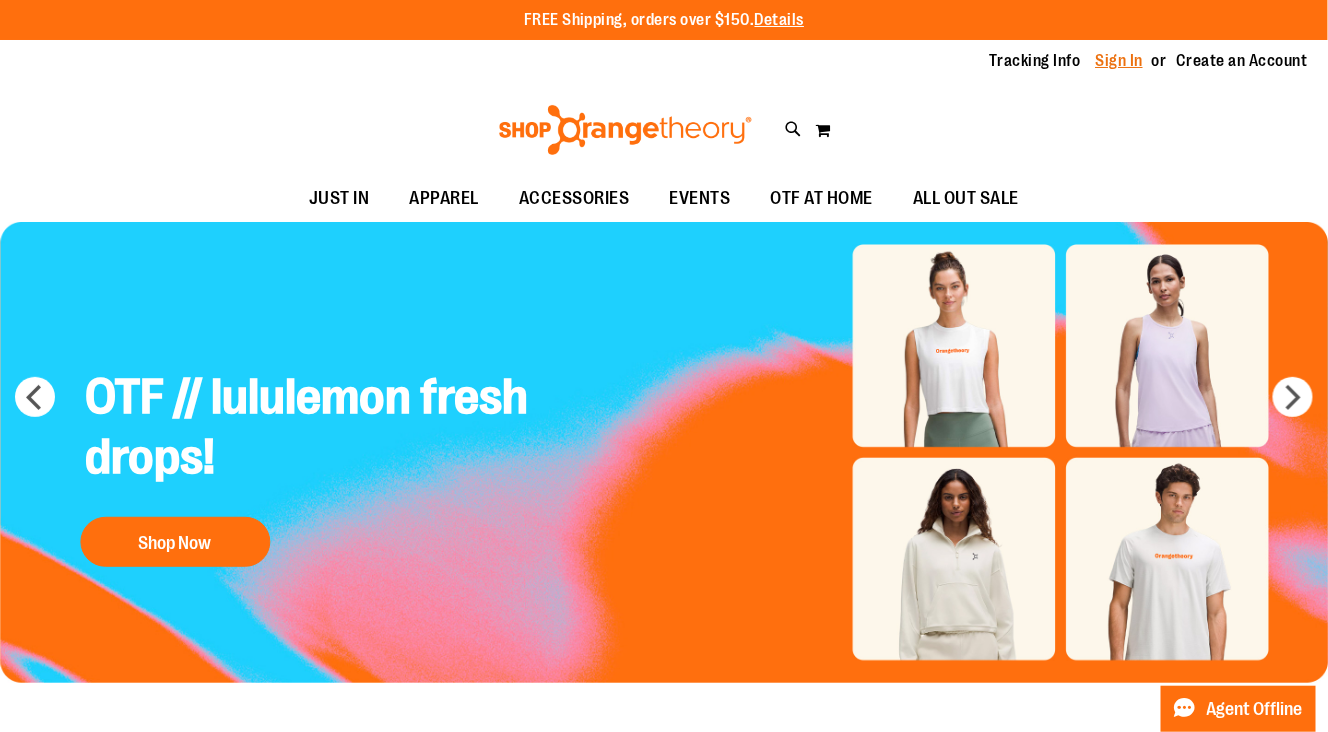 type on "**********" 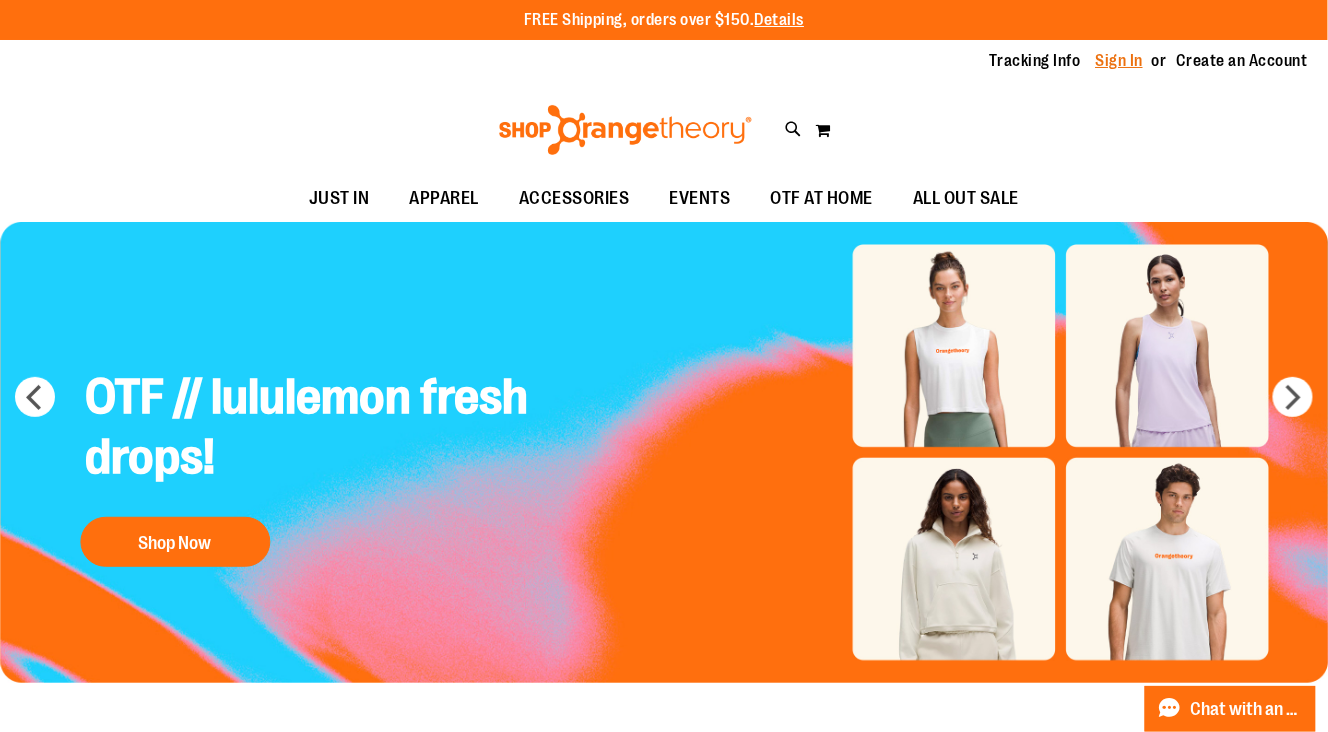click on "Sign In" at bounding box center [1120, 61] 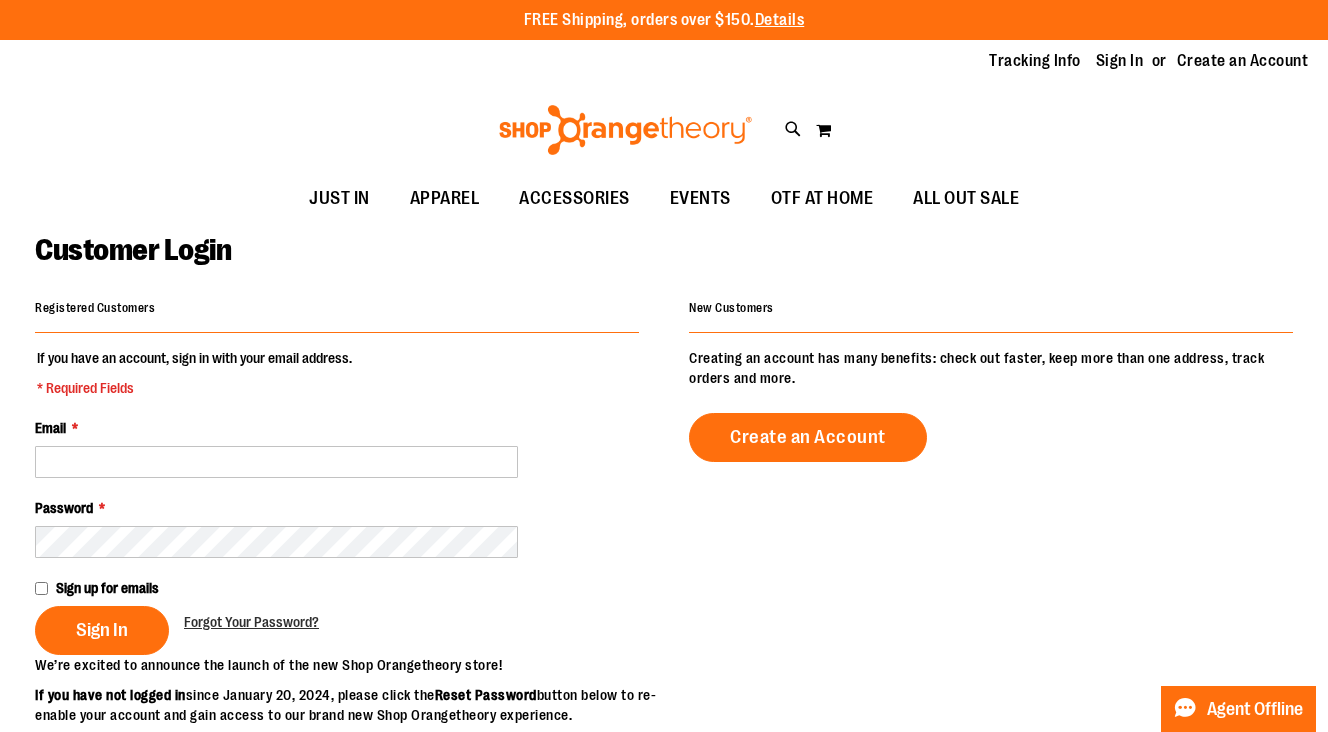 scroll, scrollTop: 0, scrollLeft: 0, axis: both 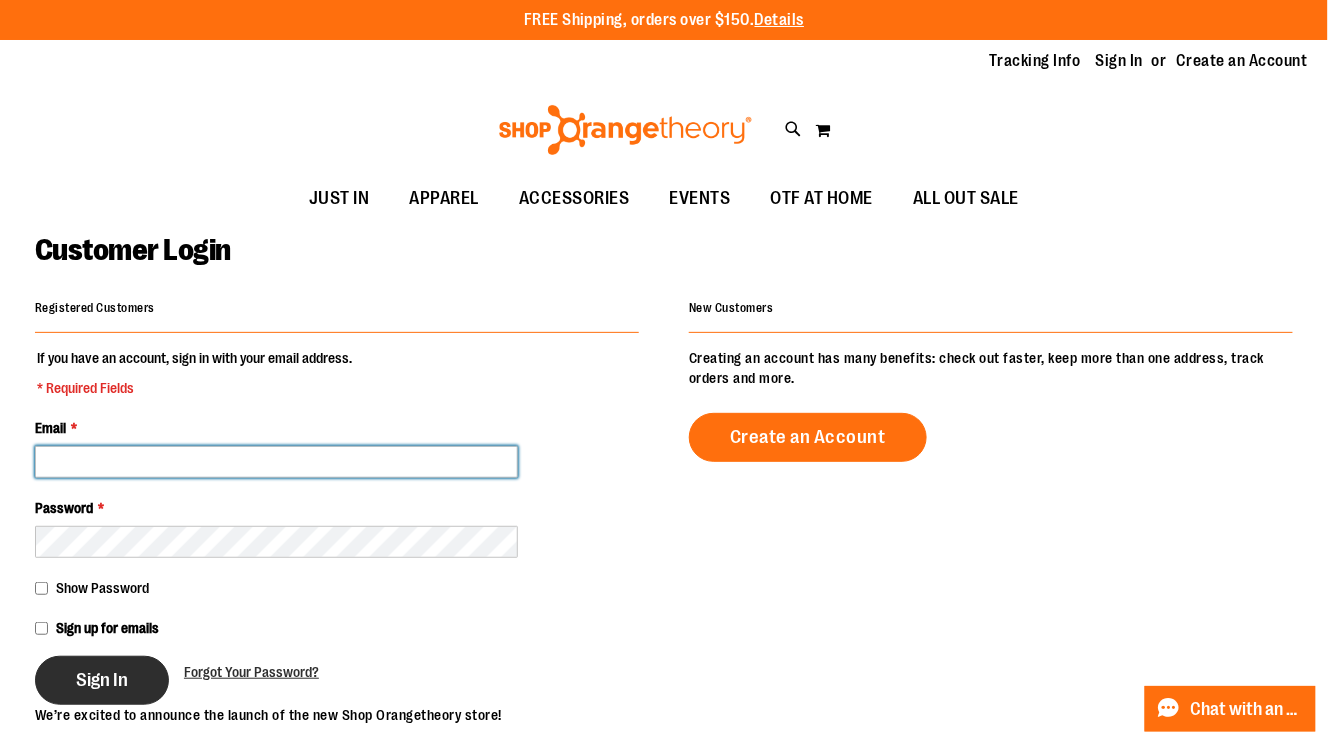 type on "**********" 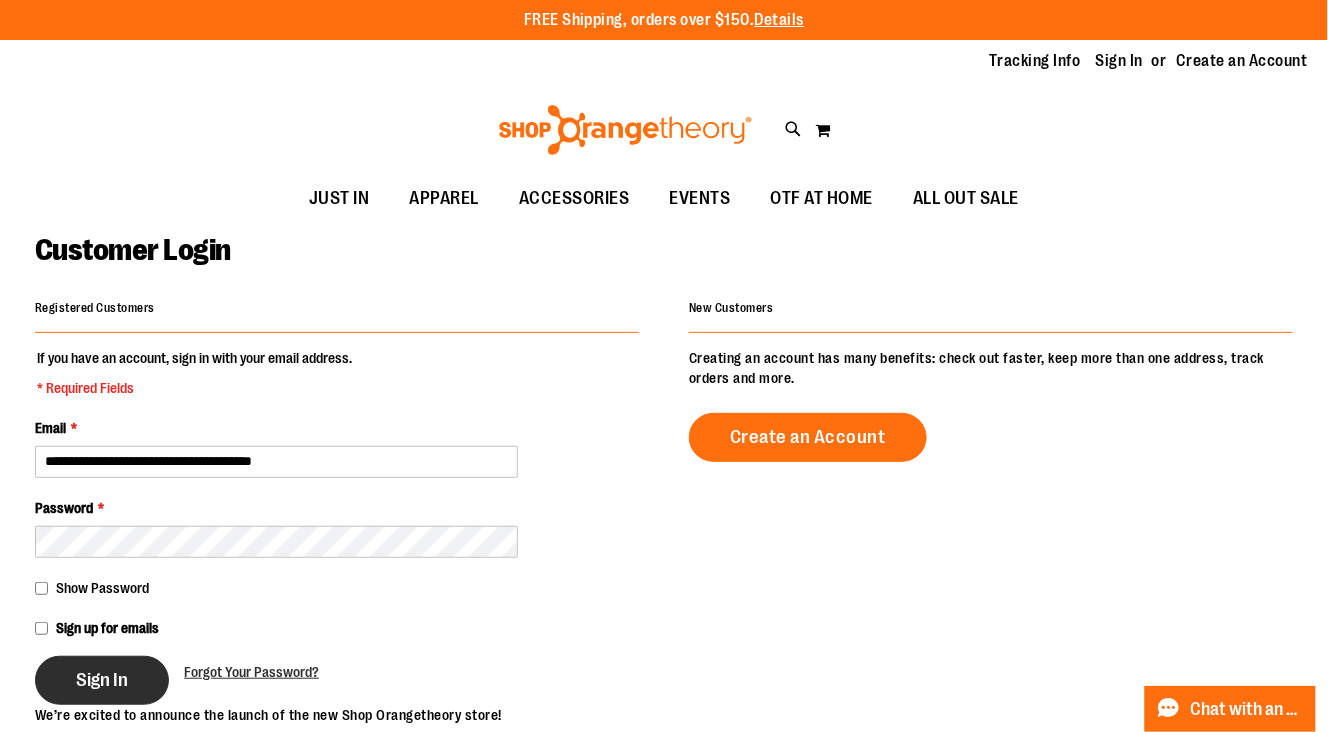 type on "**********" 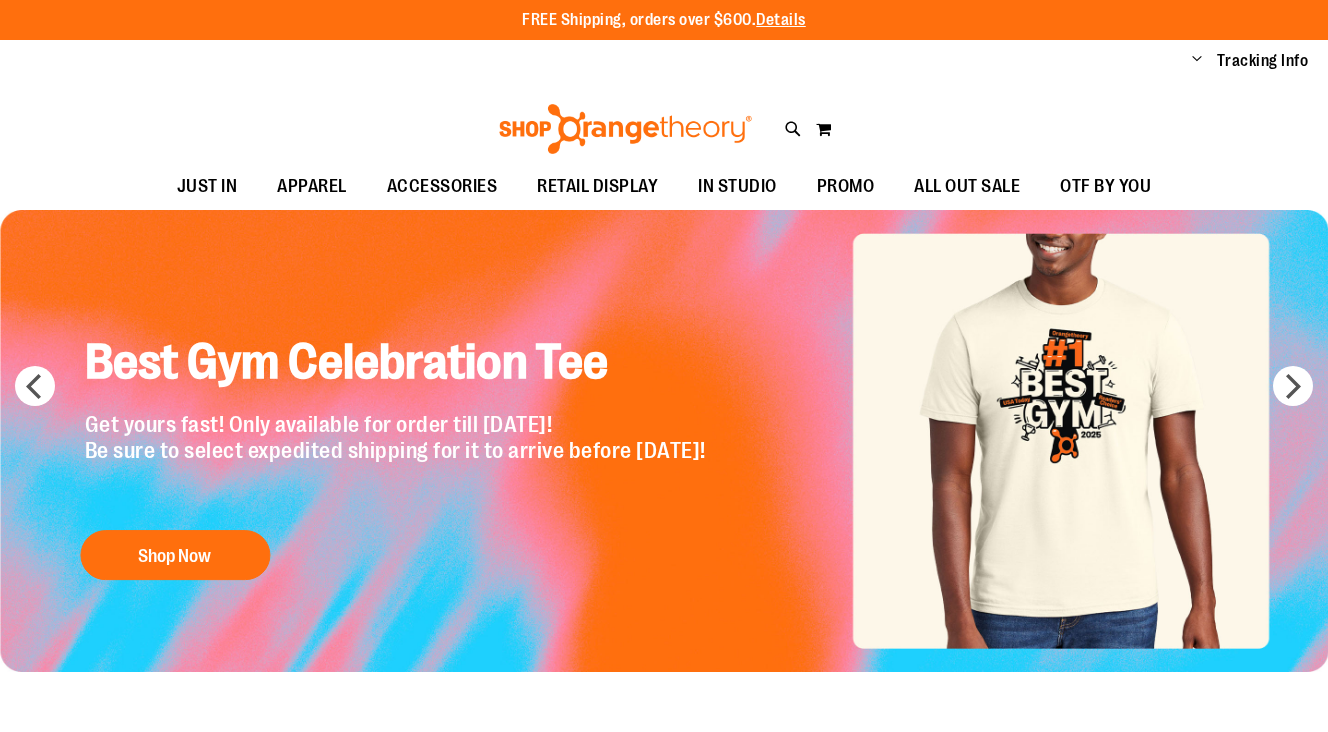 scroll, scrollTop: 0, scrollLeft: 0, axis: both 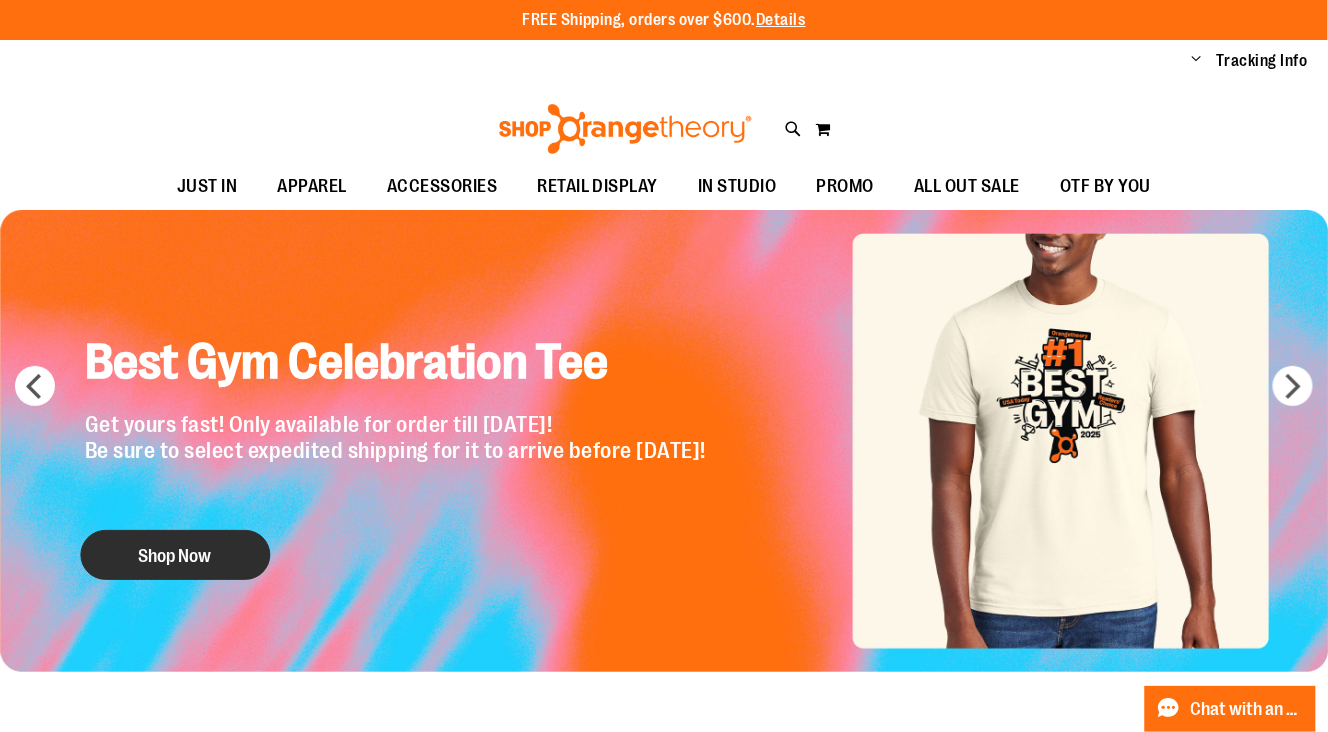 type on "**********" 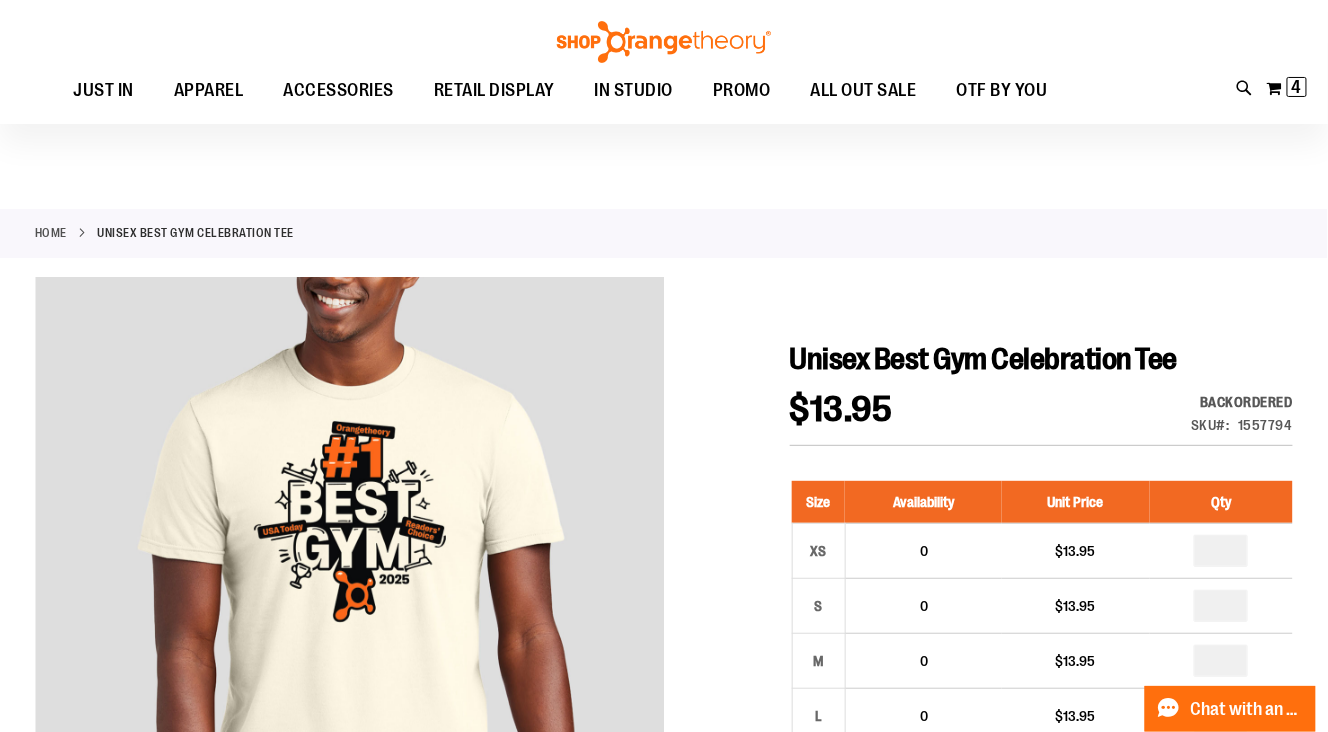 scroll, scrollTop: 182, scrollLeft: 0, axis: vertical 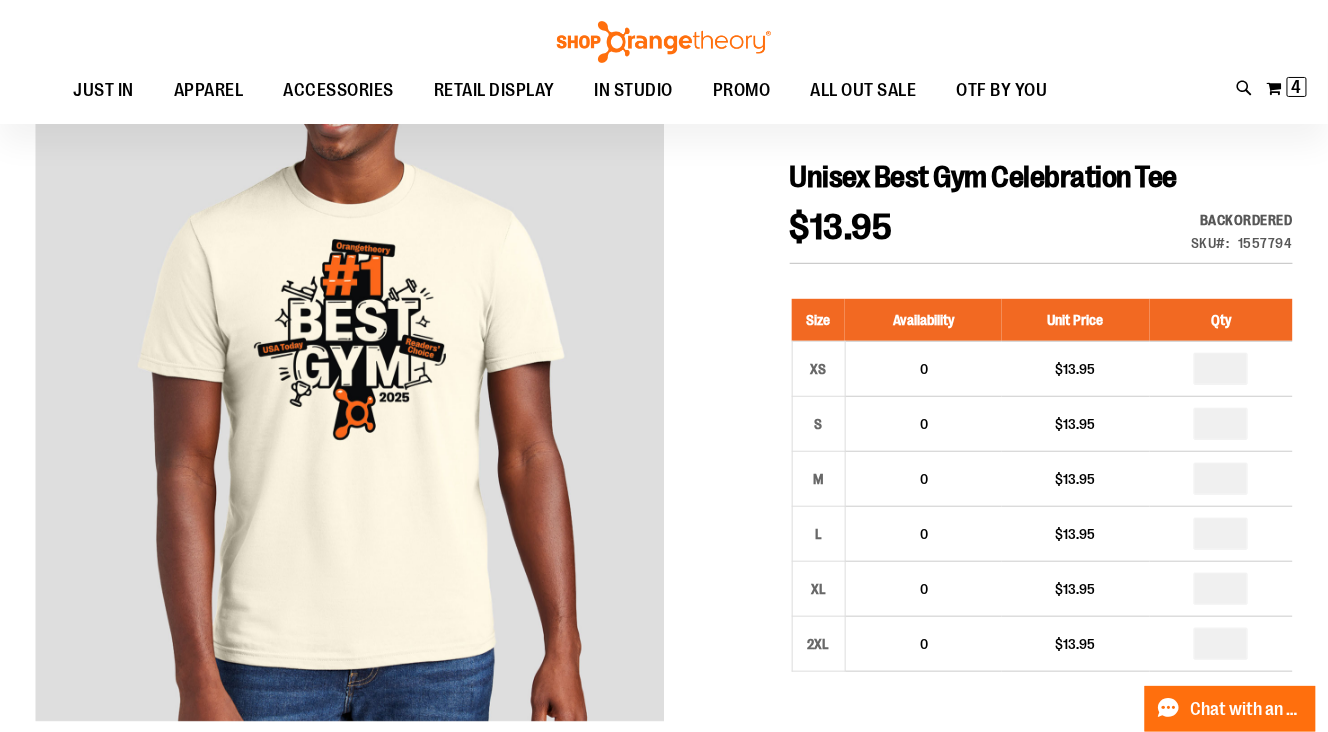 type on "**********" 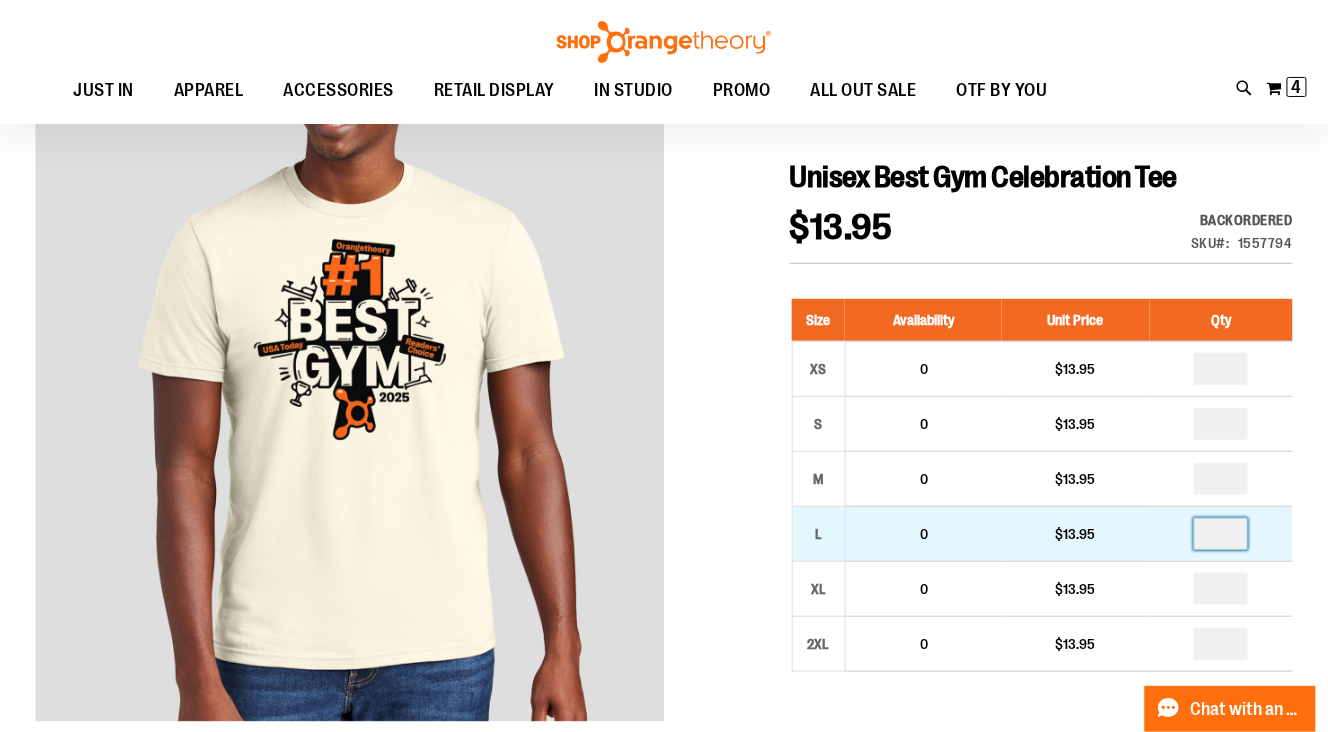 click on "*" at bounding box center (1221, 534) 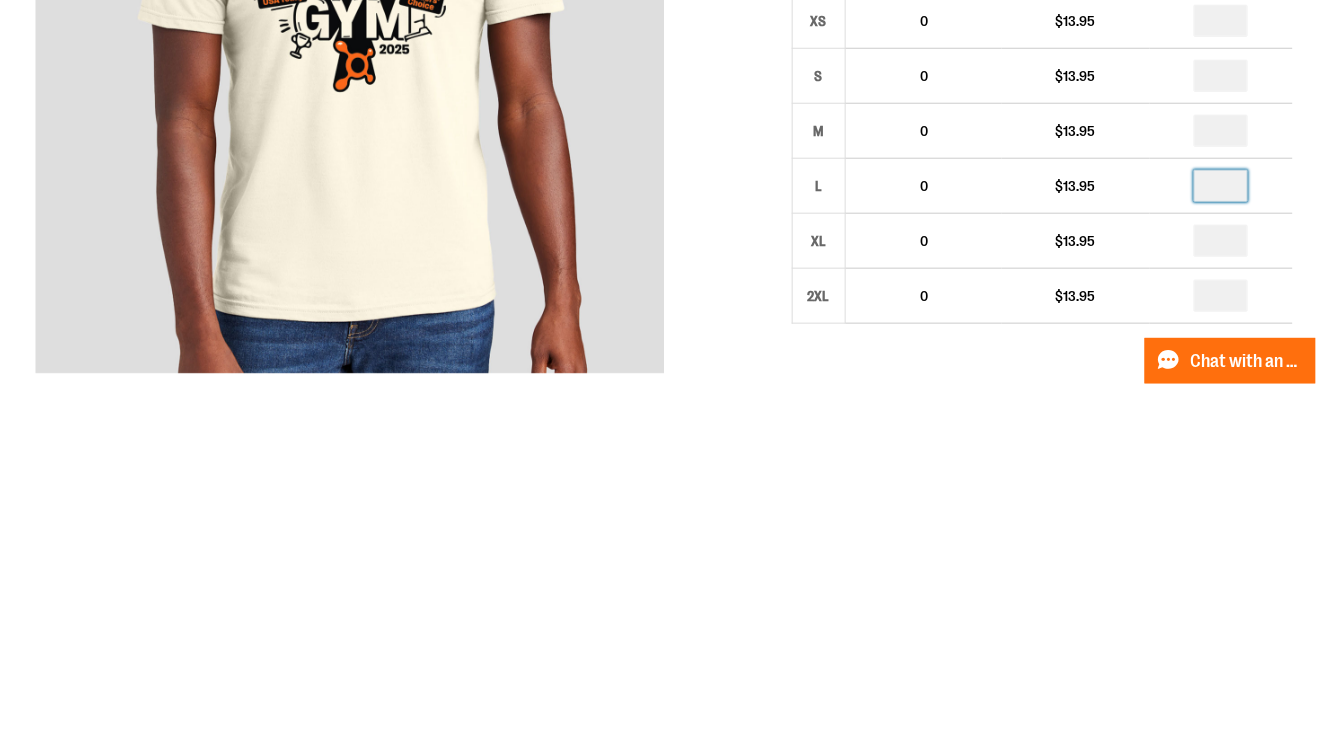 scroll, scrollTop: 182, scrollLeft: 0, axis: vertical 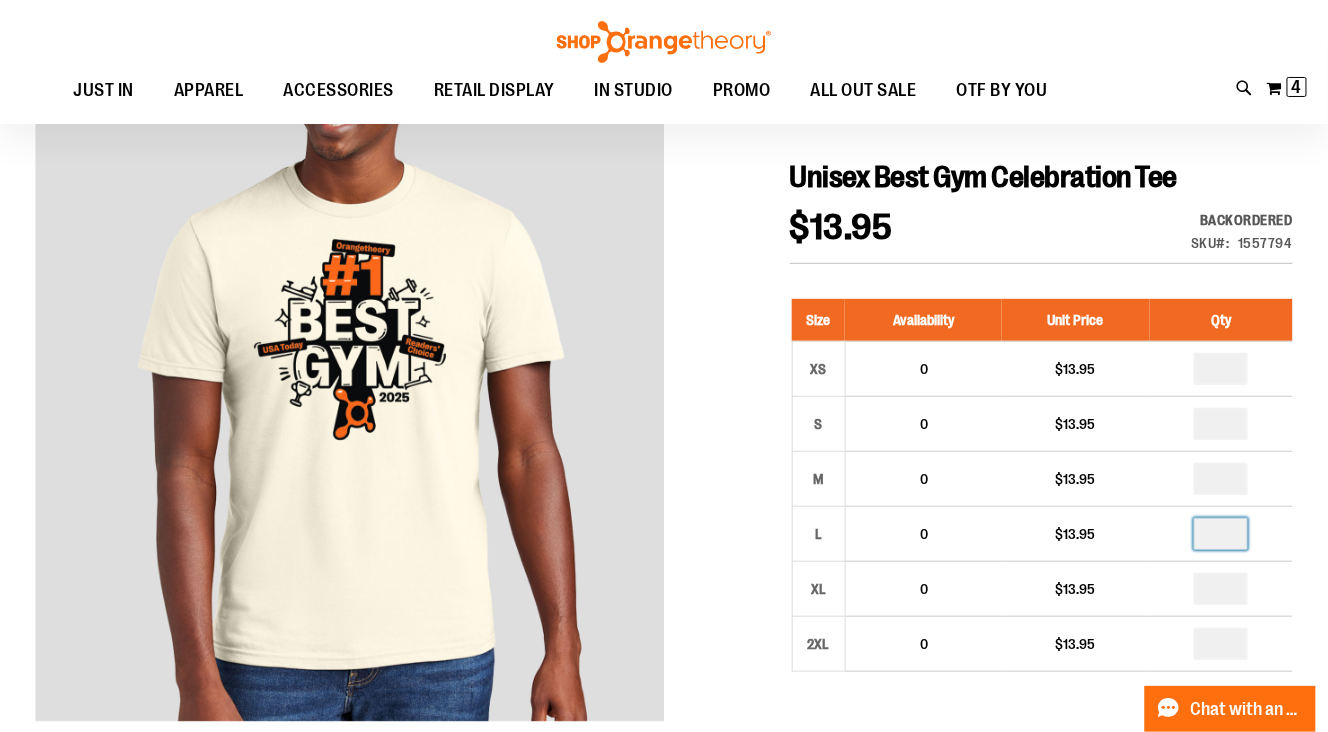 type on "*" 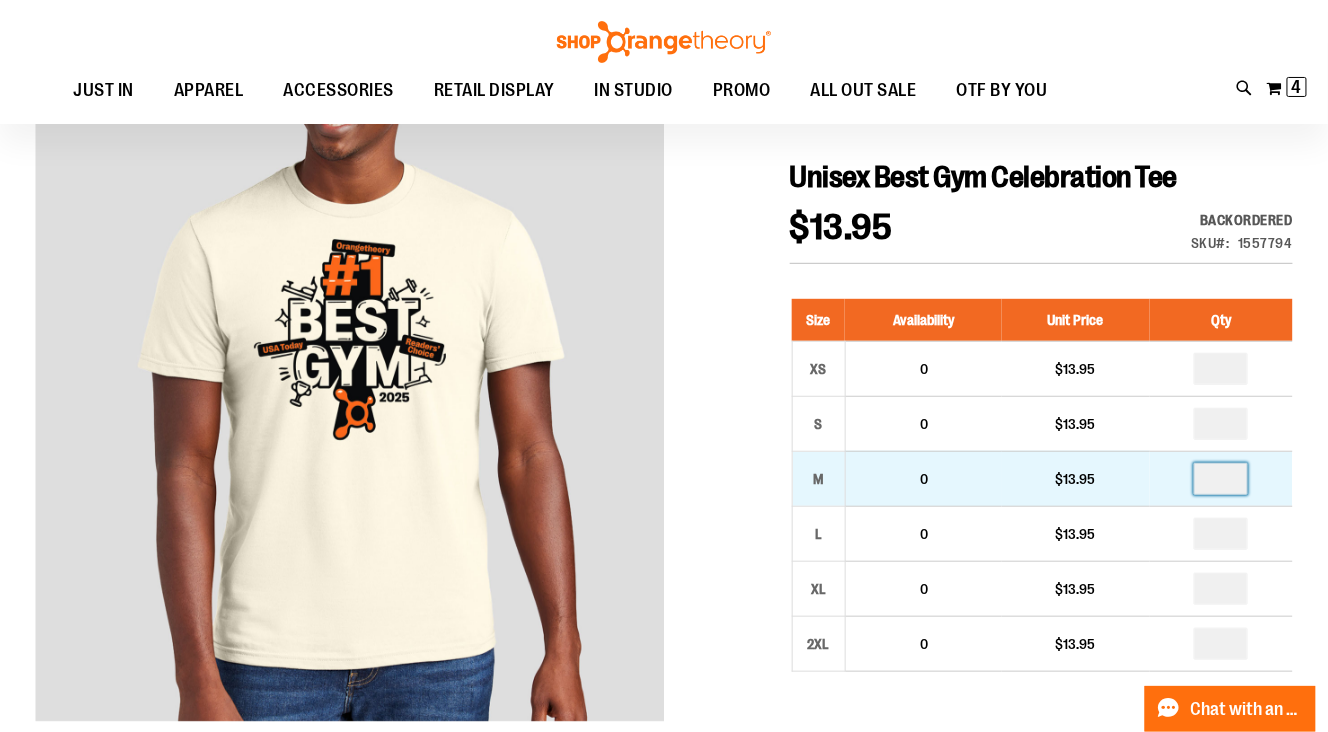 click at bounding box center (1221, 479) 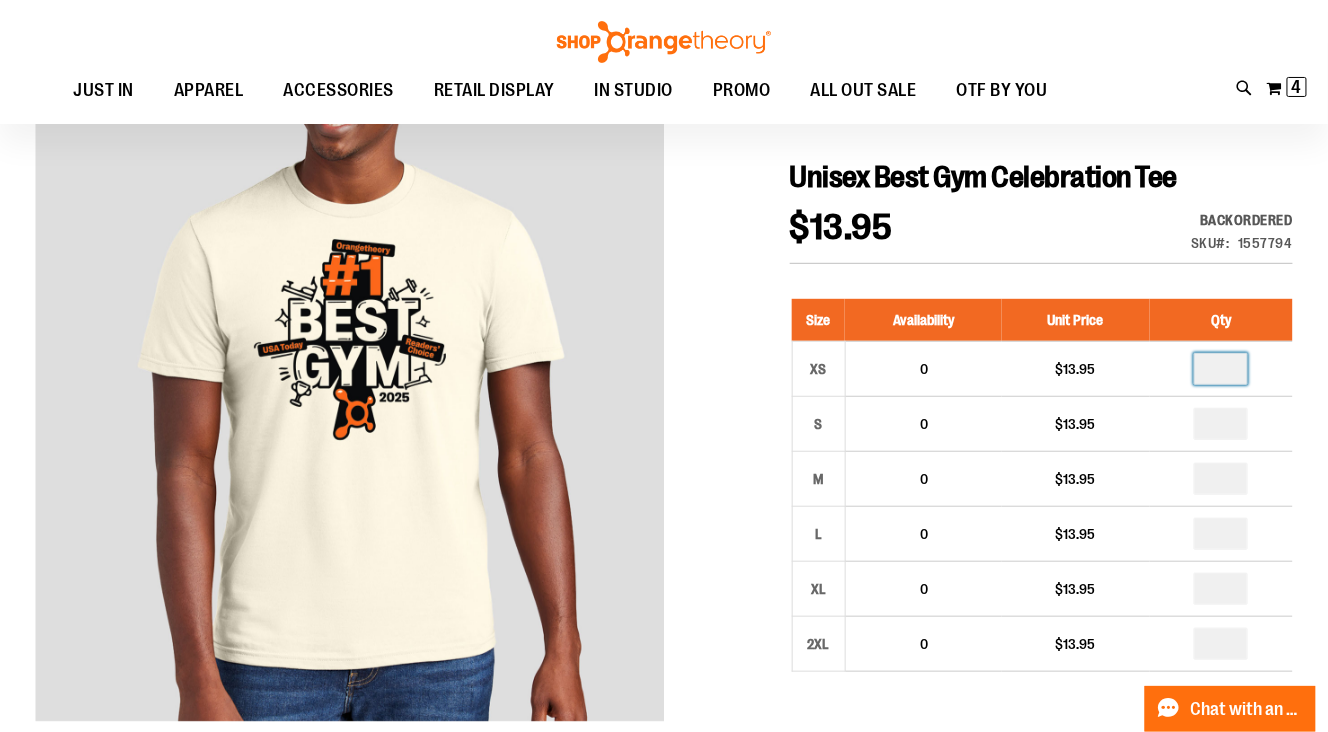 click at bounding box center [1221, 369] 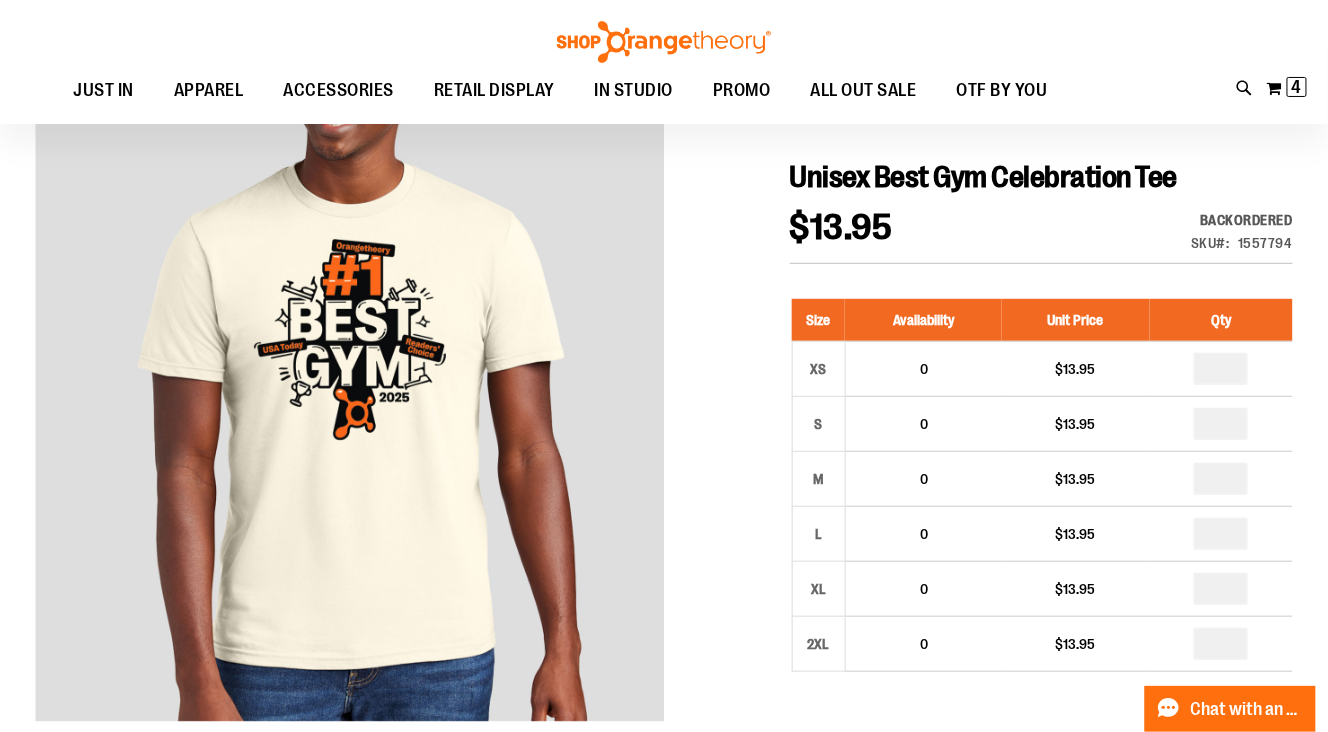type on "*" 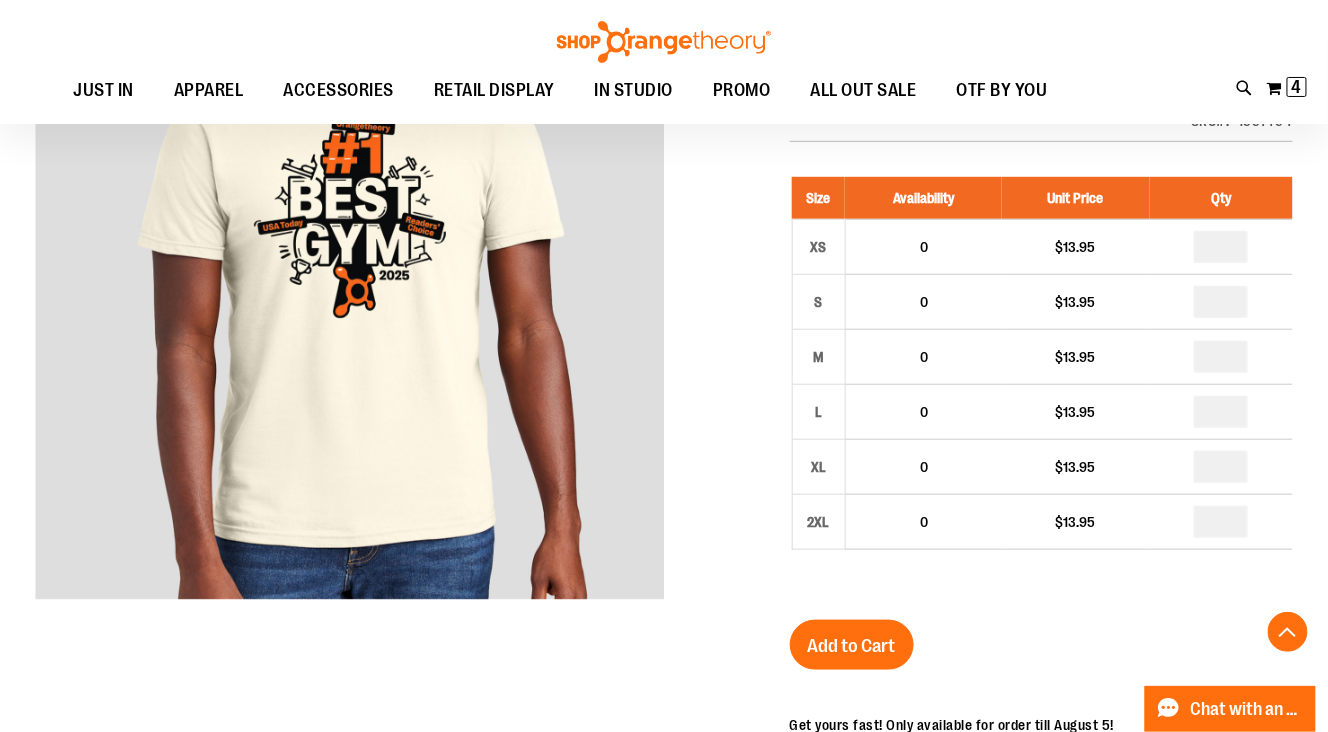scroll, scrollTop: 305, scrollLeft: 0, axis: vertical 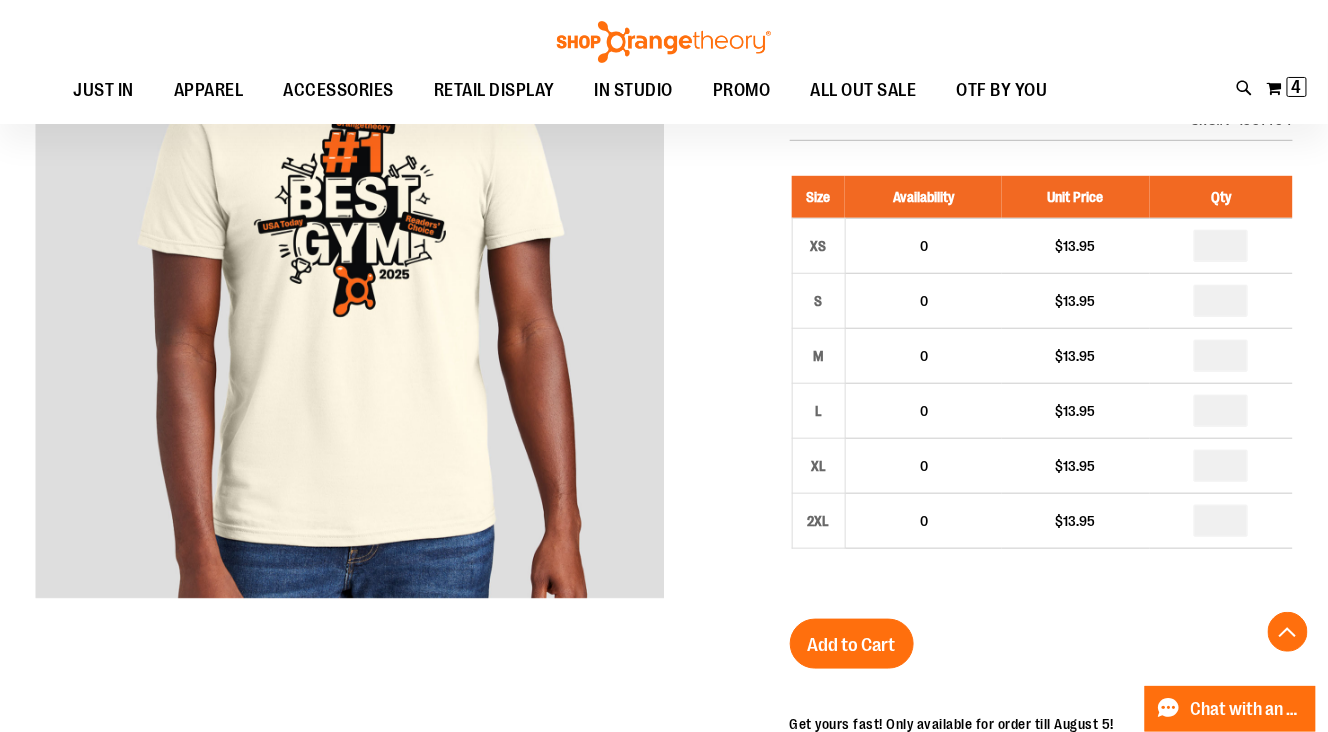 type on "*" 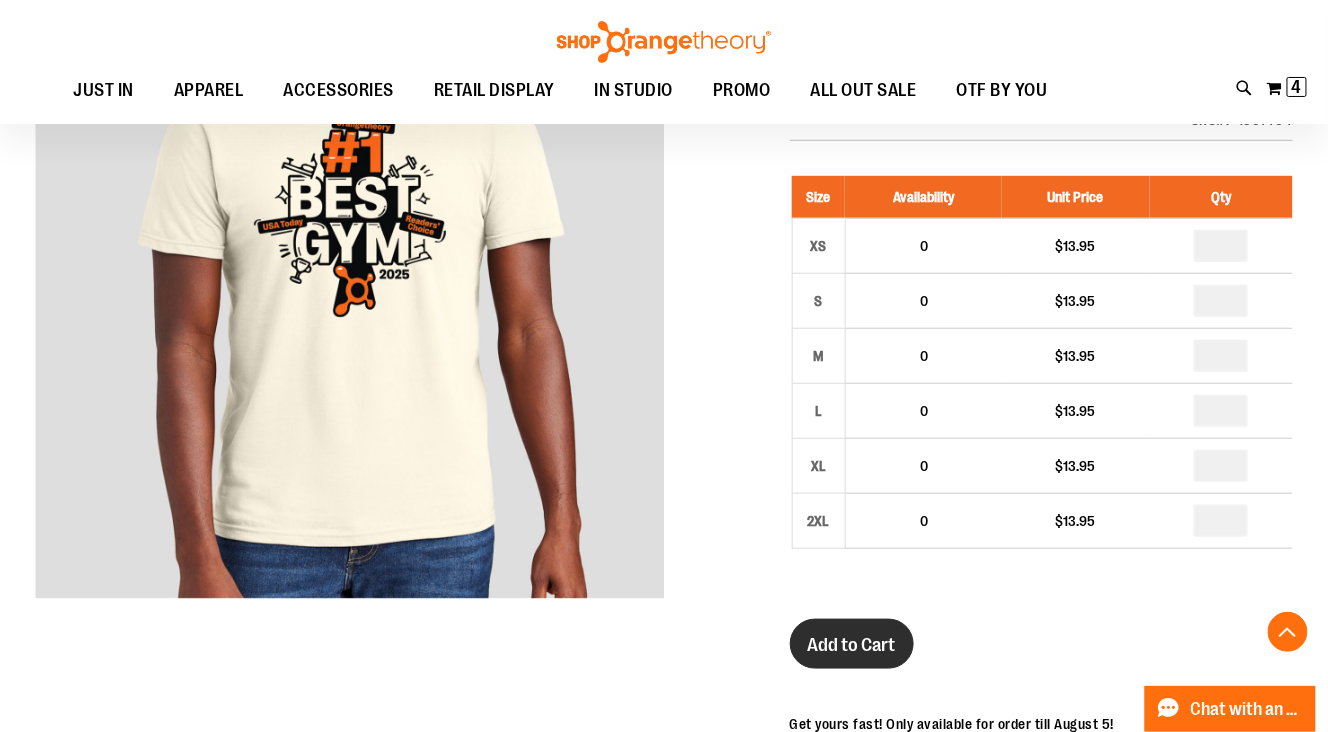 click on "Add to Cart" at bounding box center (852, 645) 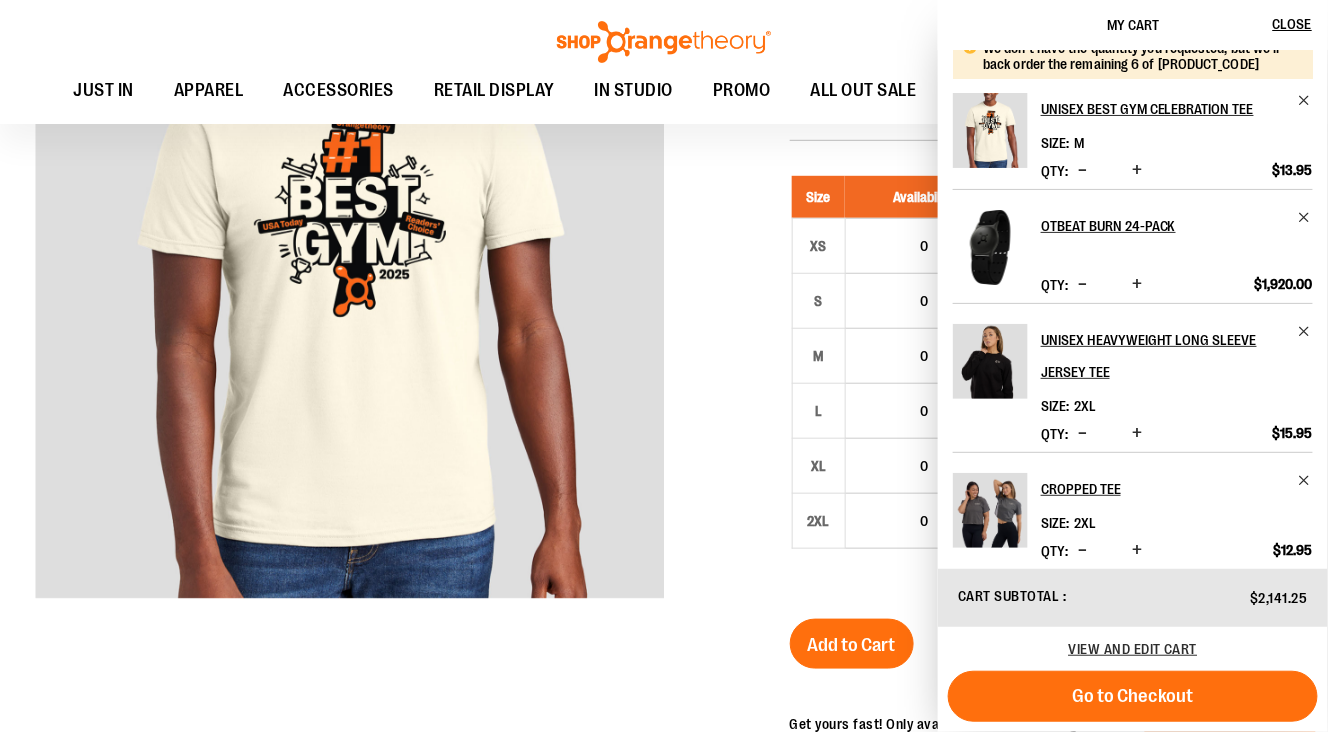 scroll, scrollTop: 476, scrollLeft: 0, axis: vertical 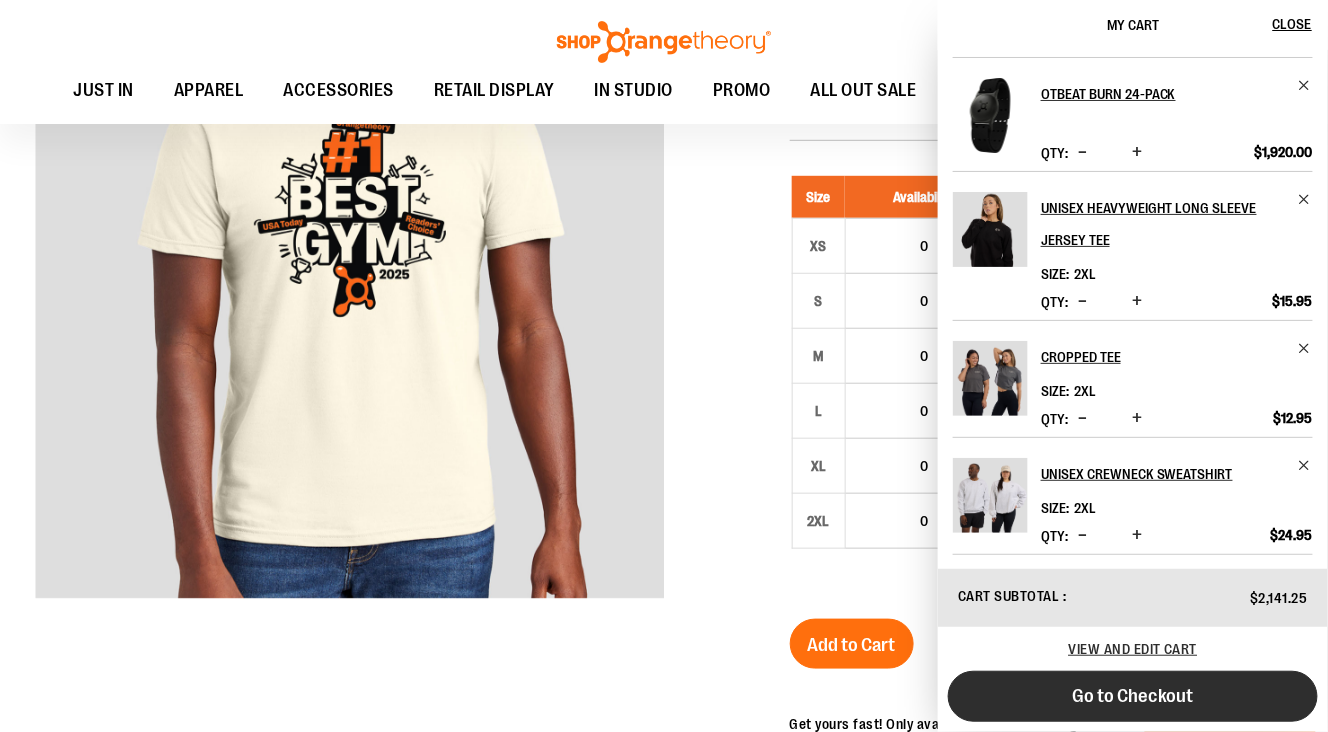 click on "Go to Checkout" at bounding box center (1133, 696) 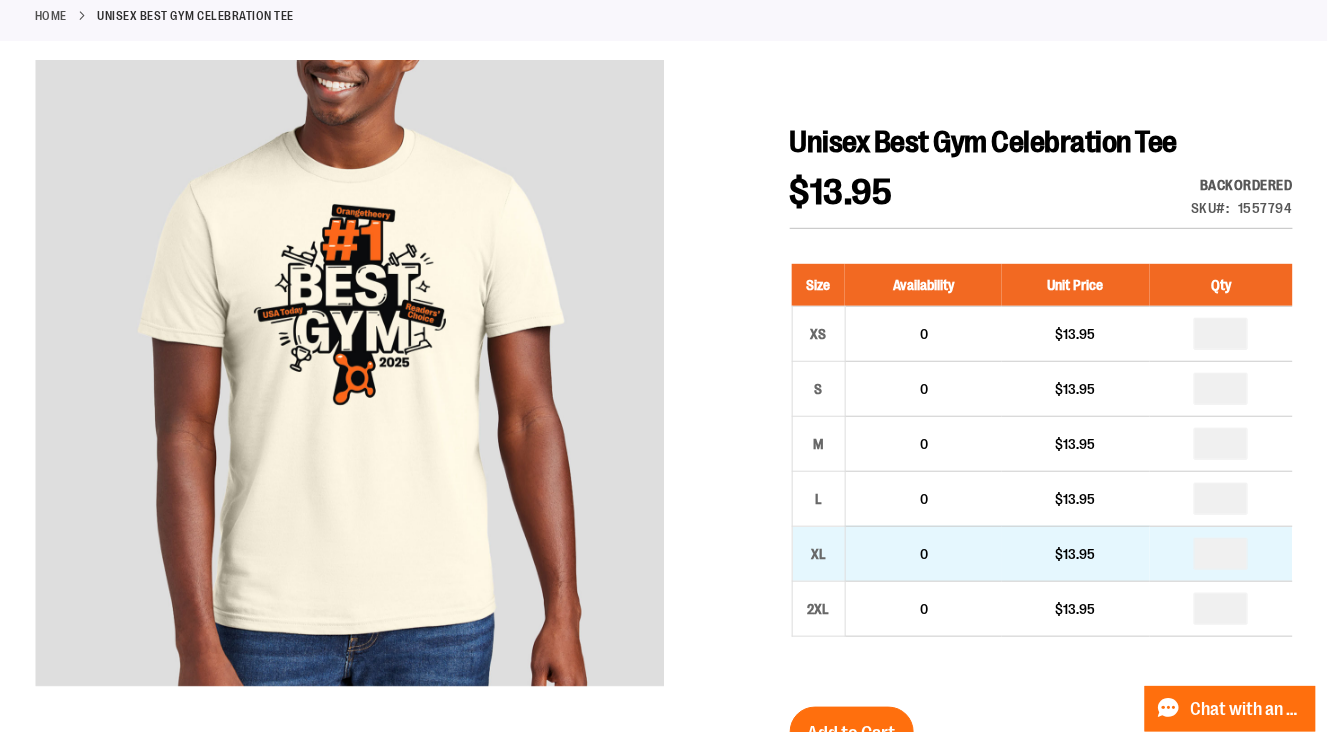 scroll, scrollTop: 0, scrollLeft: 0, axis: both 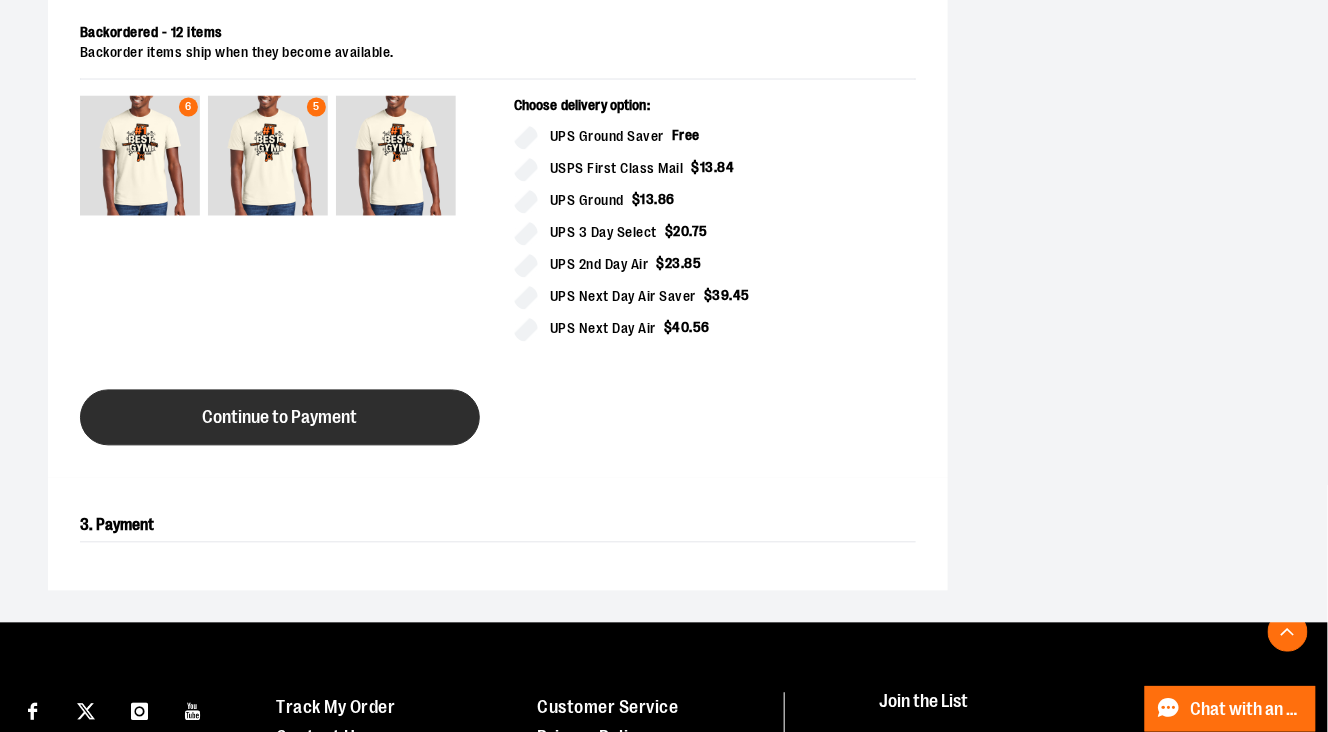 click on "Continue to Payment" at bounding box center [280, 418] 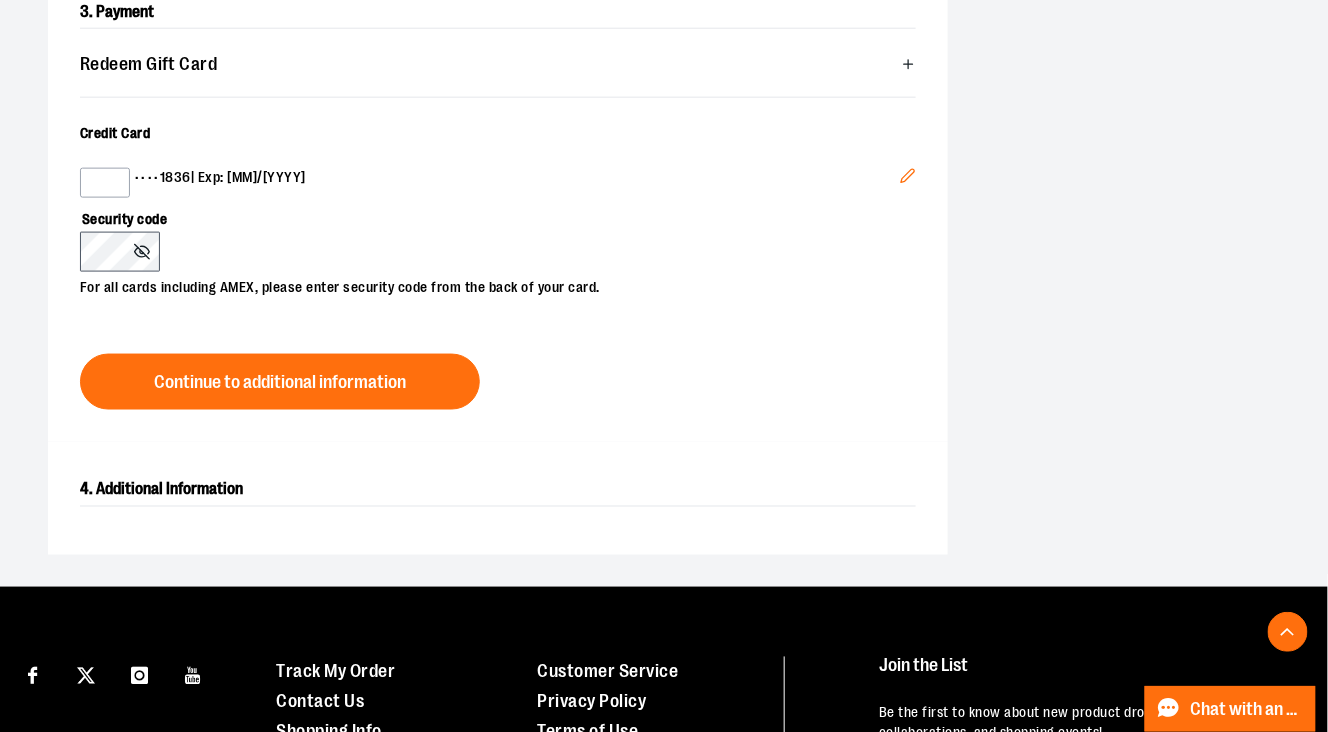 scroll, scrollTop: 394, scrollLeft: 0, axis: vertical 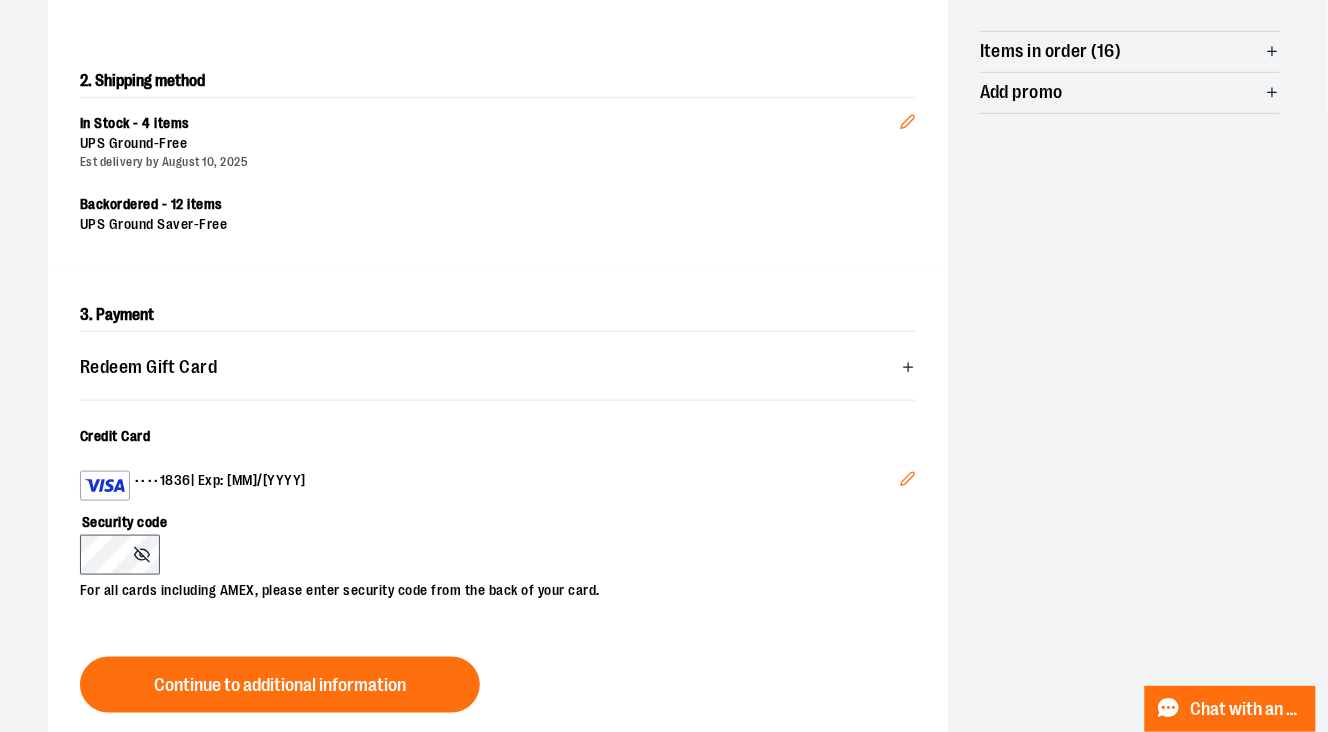 click 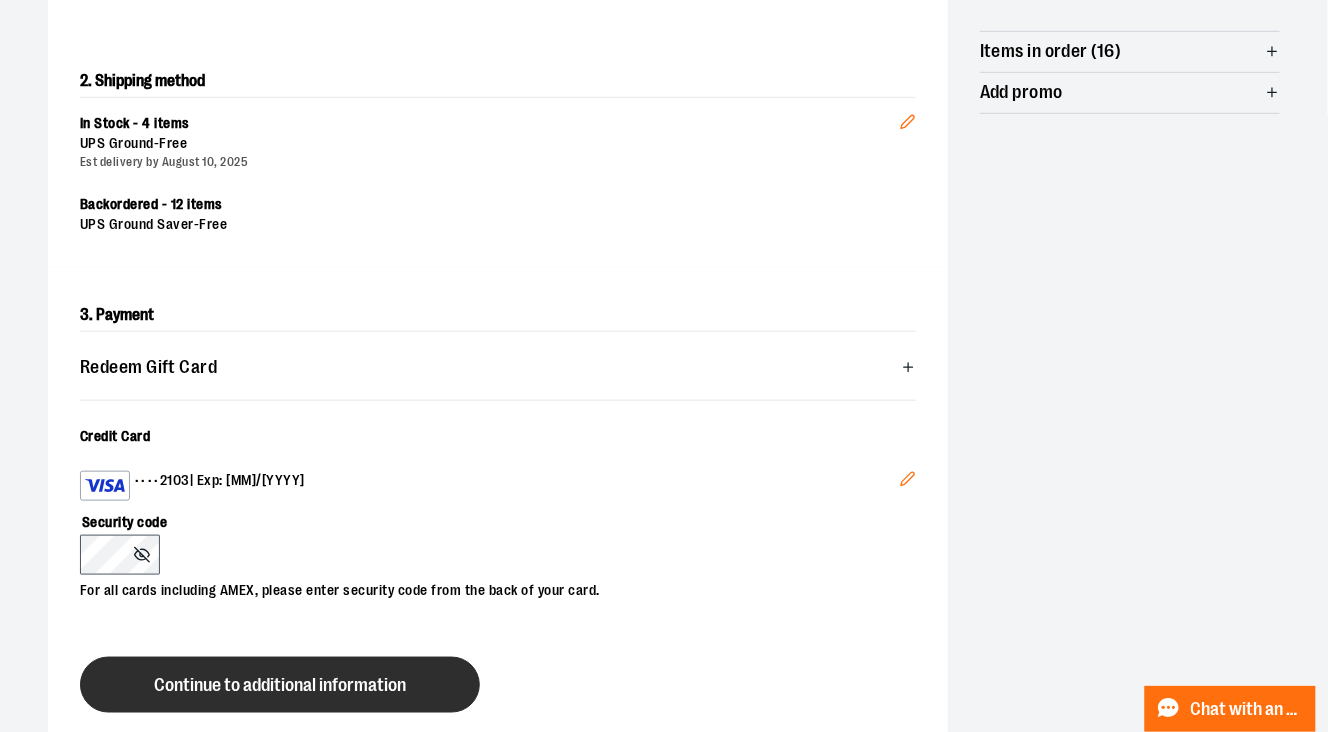 click on "Continue to additional information" at bounding box center (280, 685) 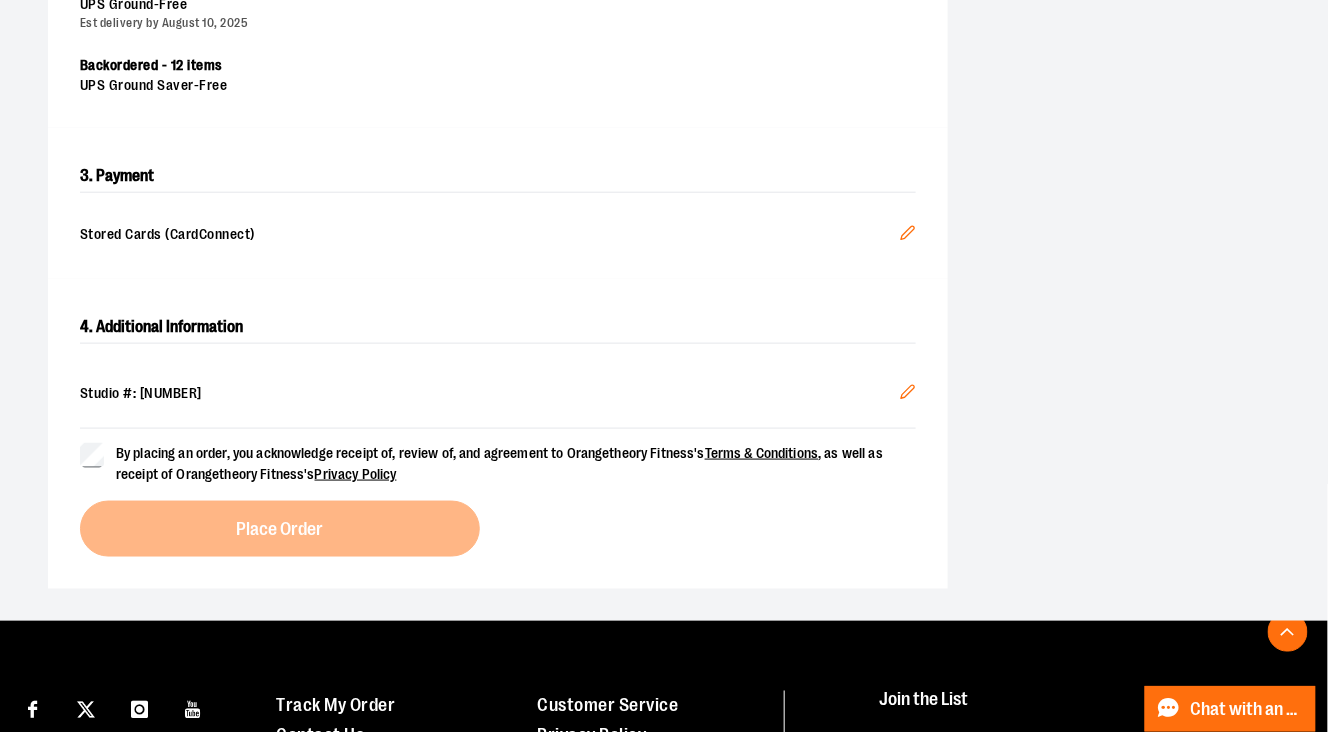 scroll, scrollTop: 539, scrollLeft: 0, axis: vertical 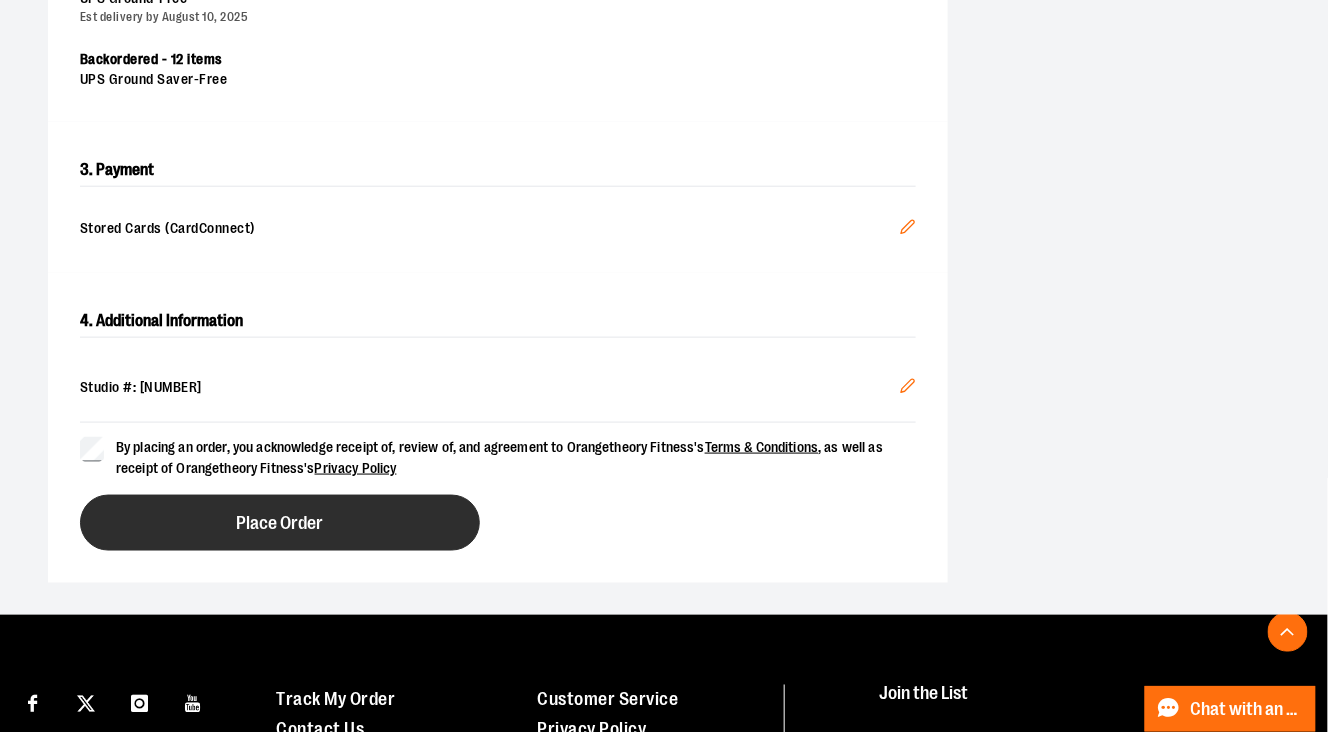 click on "Place Order" at bounding box center [280, 523] 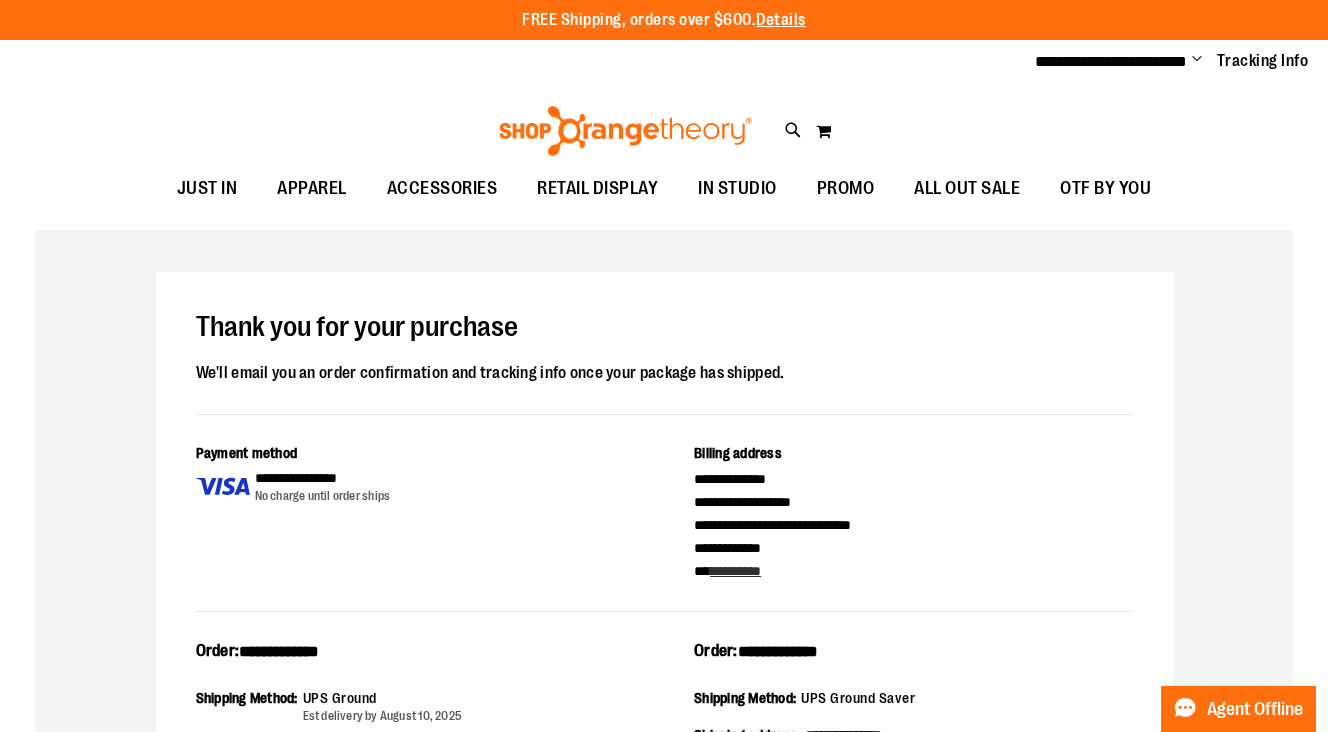 scroll, scrollTop: 0, scrollLeft: 0, axis: both 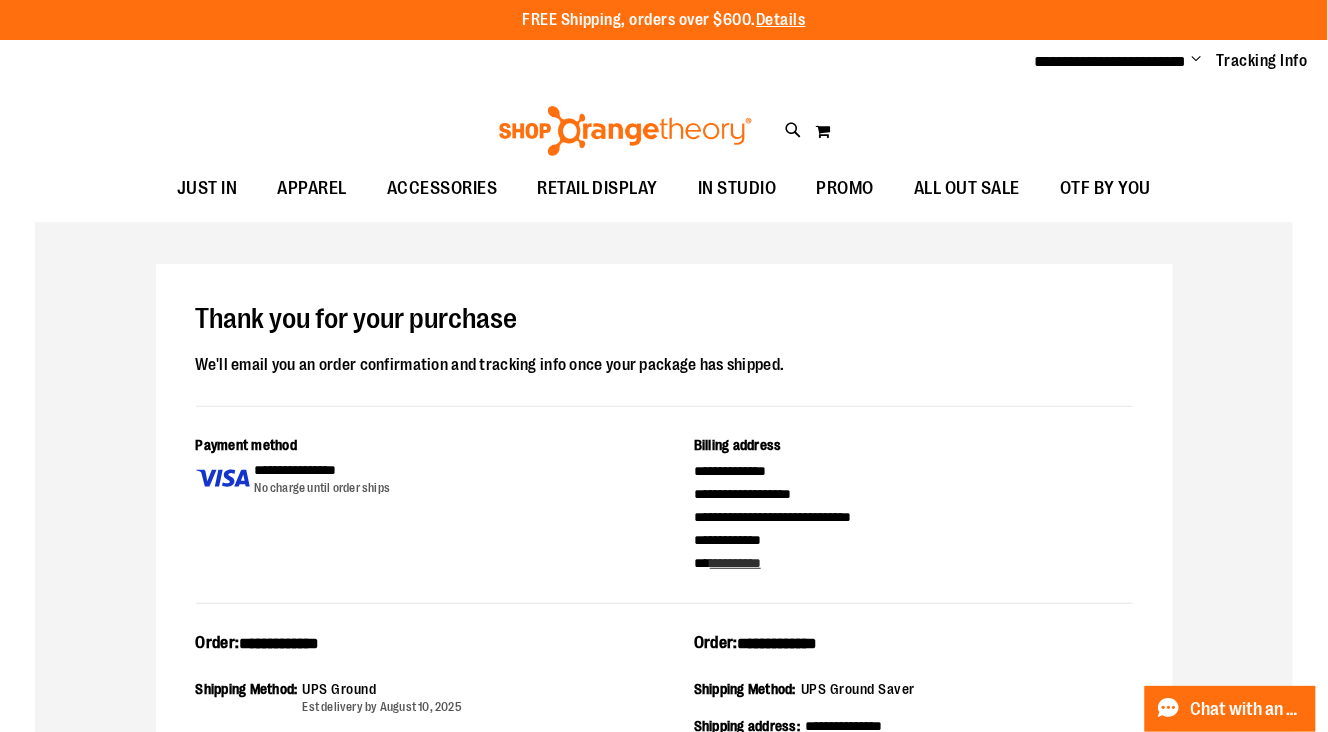 type on "**********" 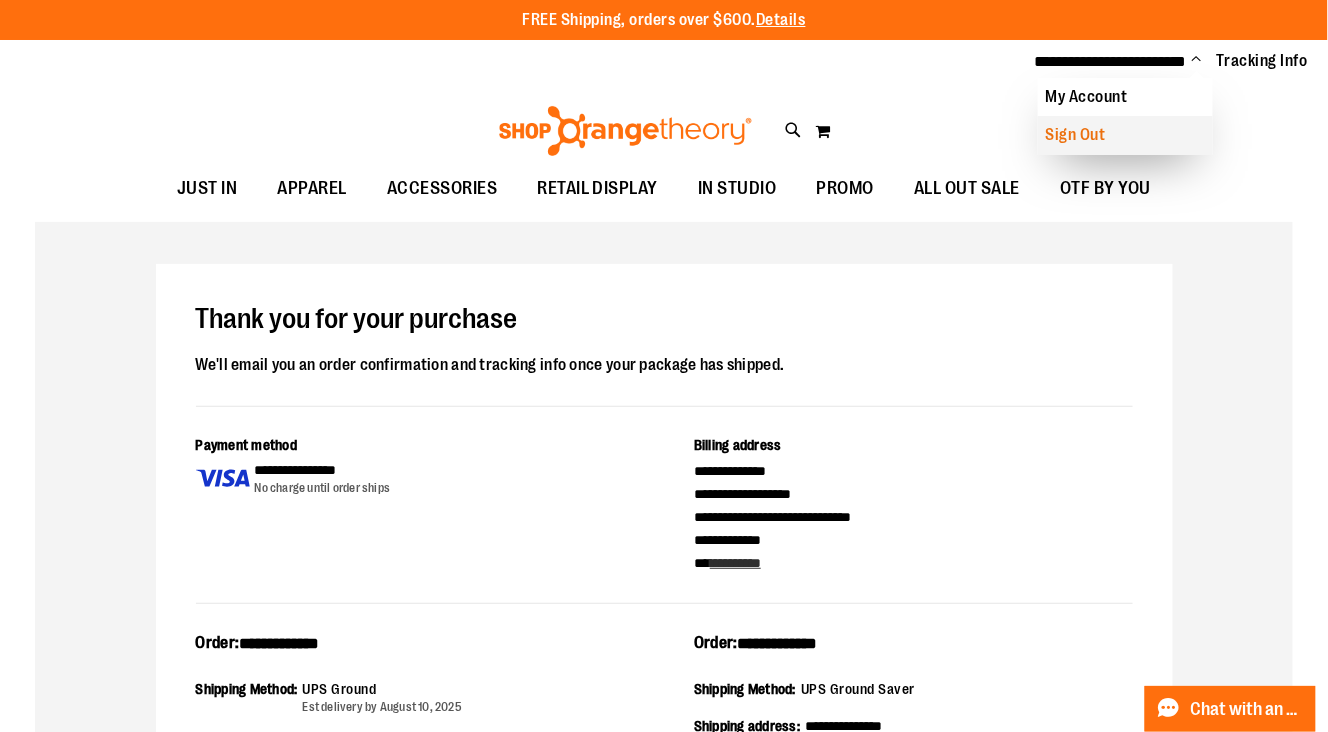 click on "Sign Out" at bounding box center [1125, 135] 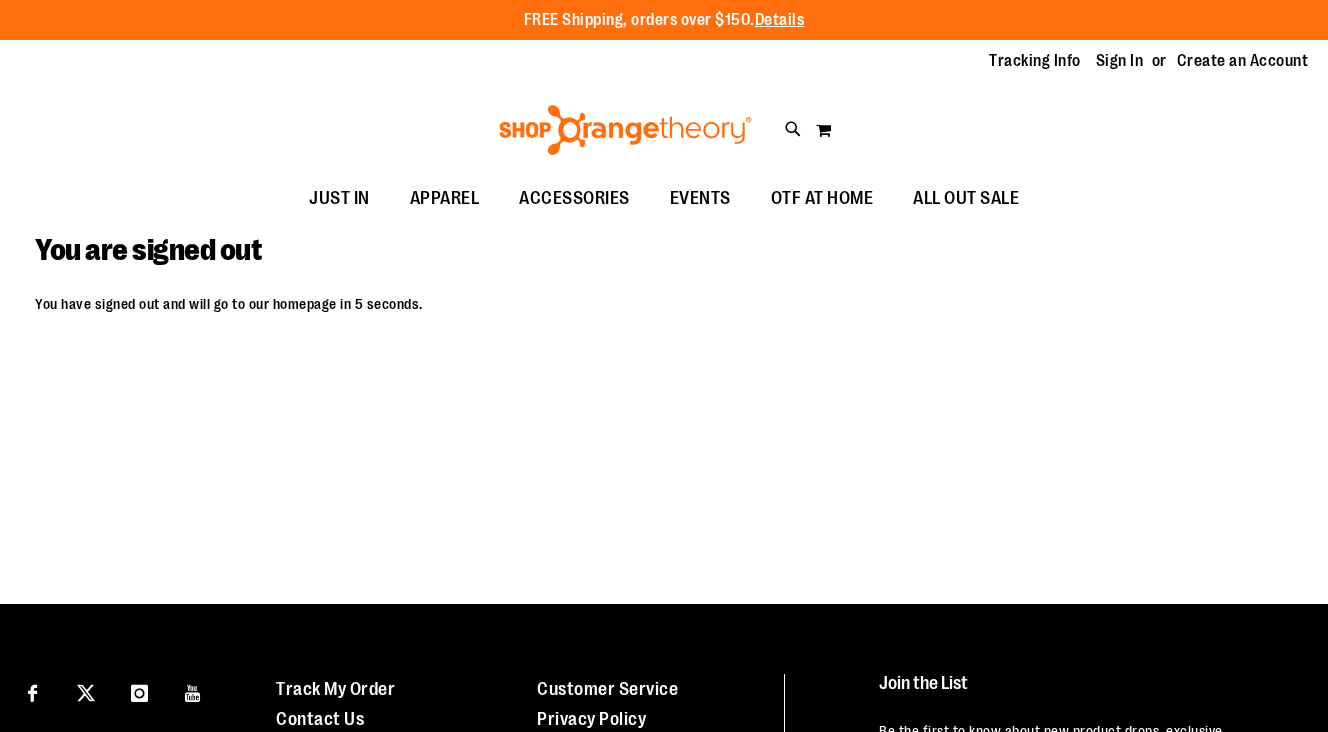 scroll, scrollTop: 0, scrollLeft: 0, axis: both 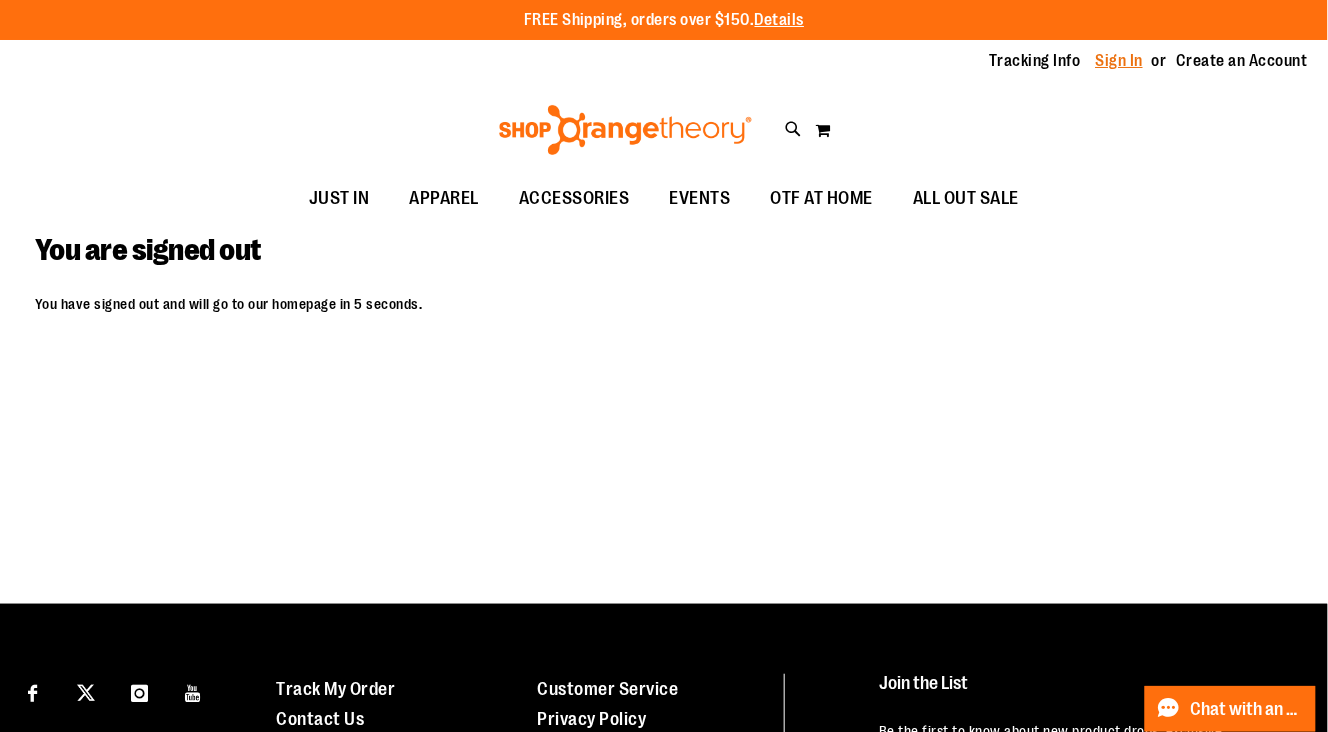 type on "**********" 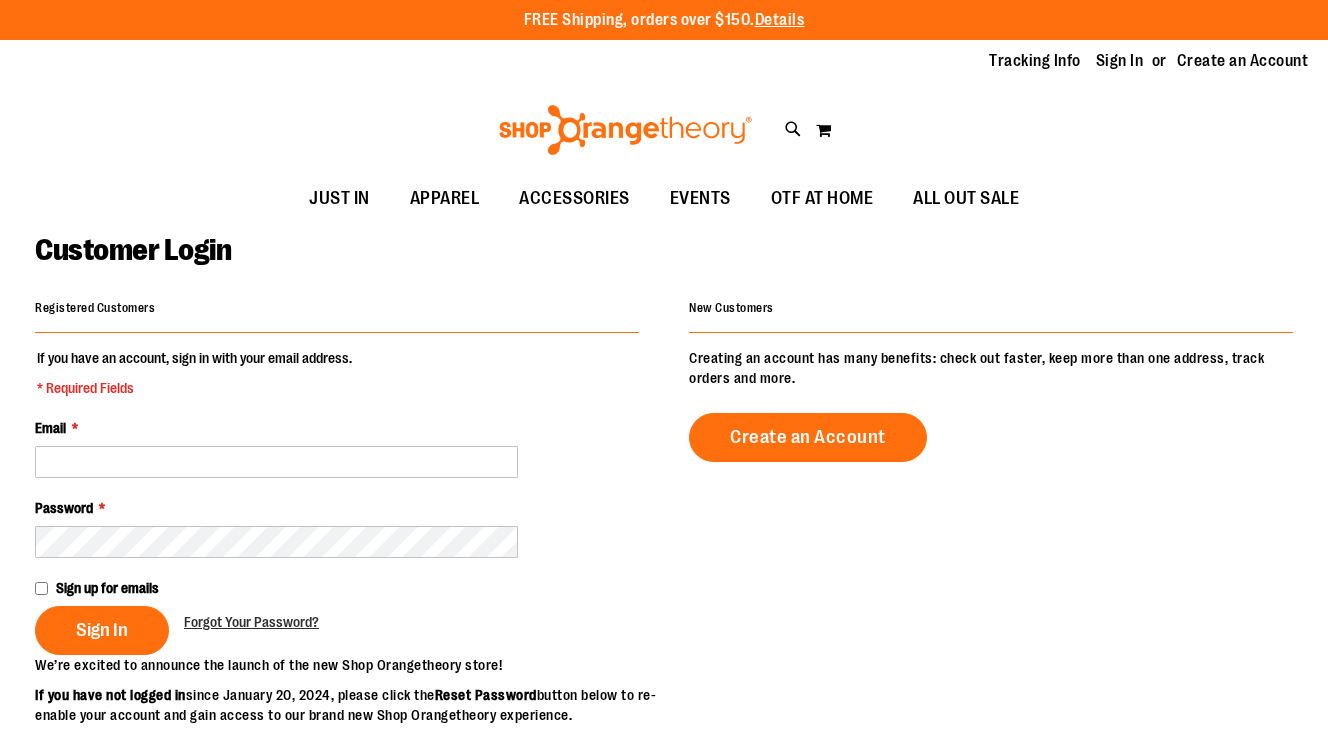 scroll, scrollTop: 0, scrollLeft: 0, axis: both 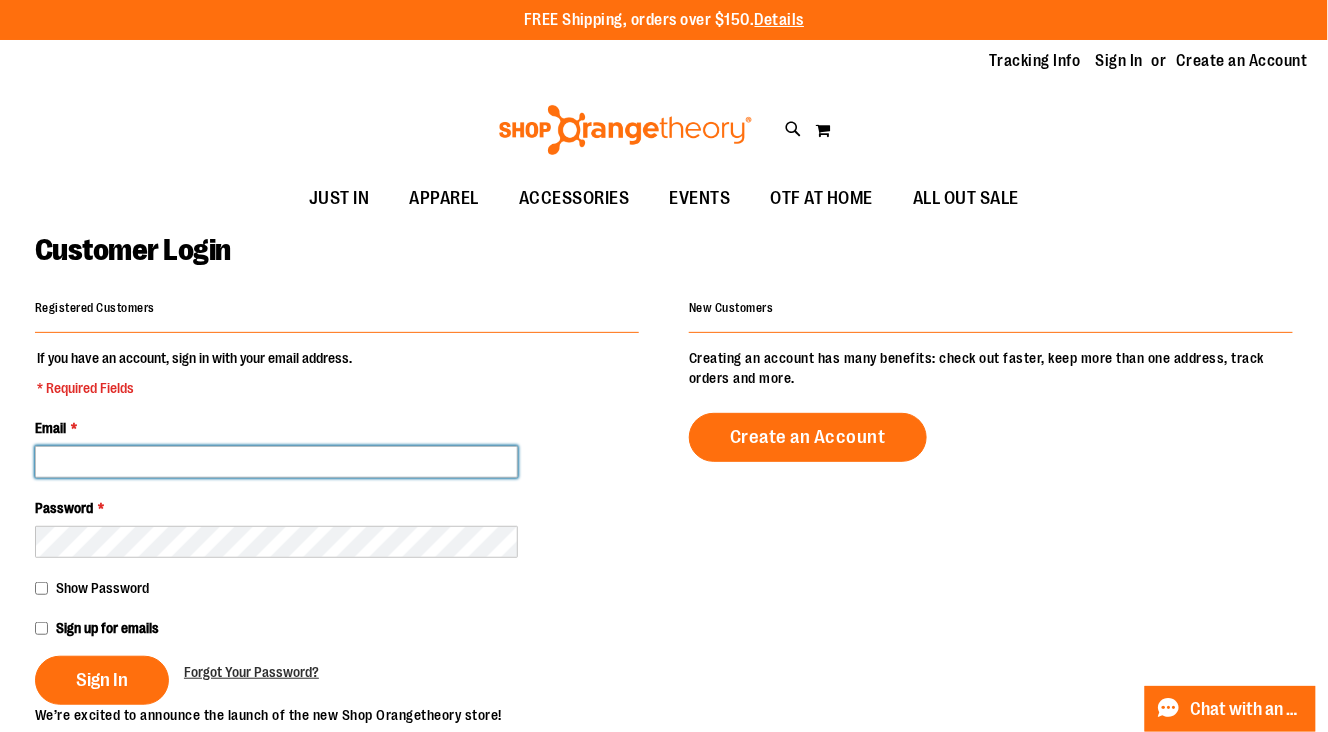 type on "**********" 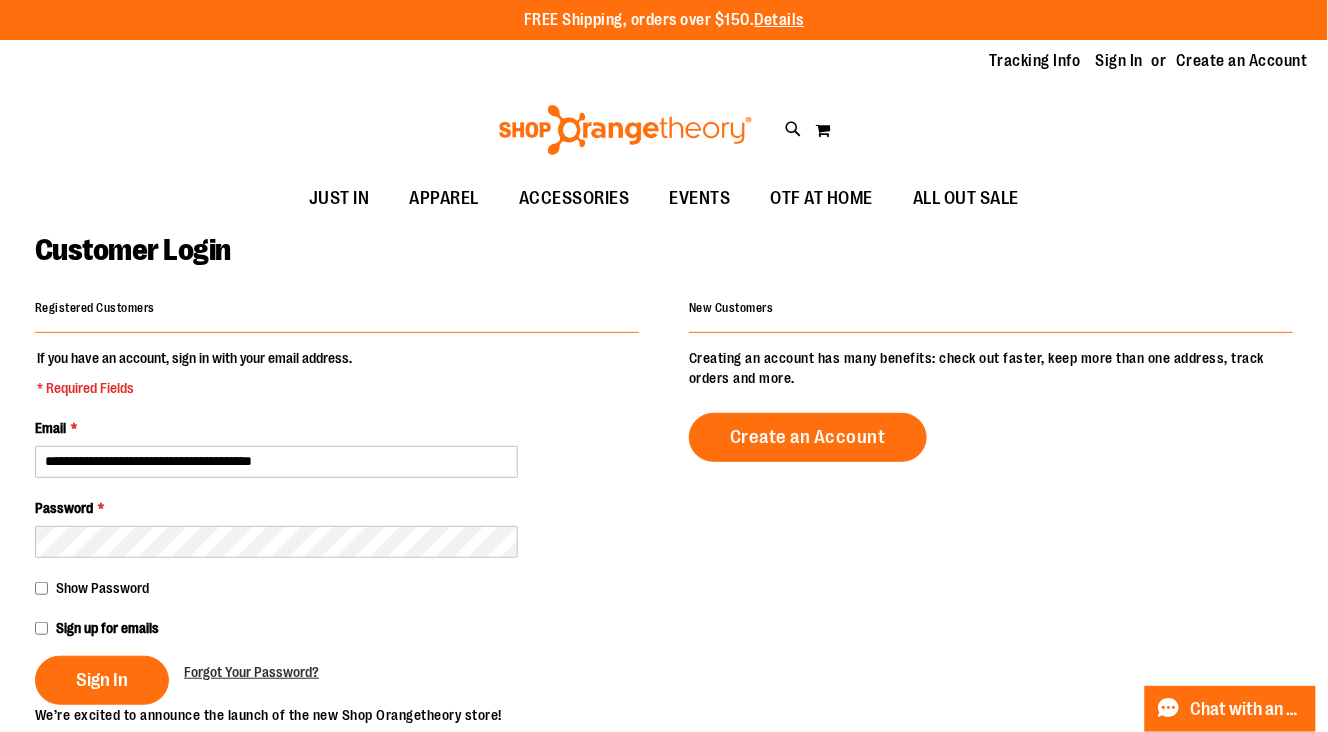 type on "**********" 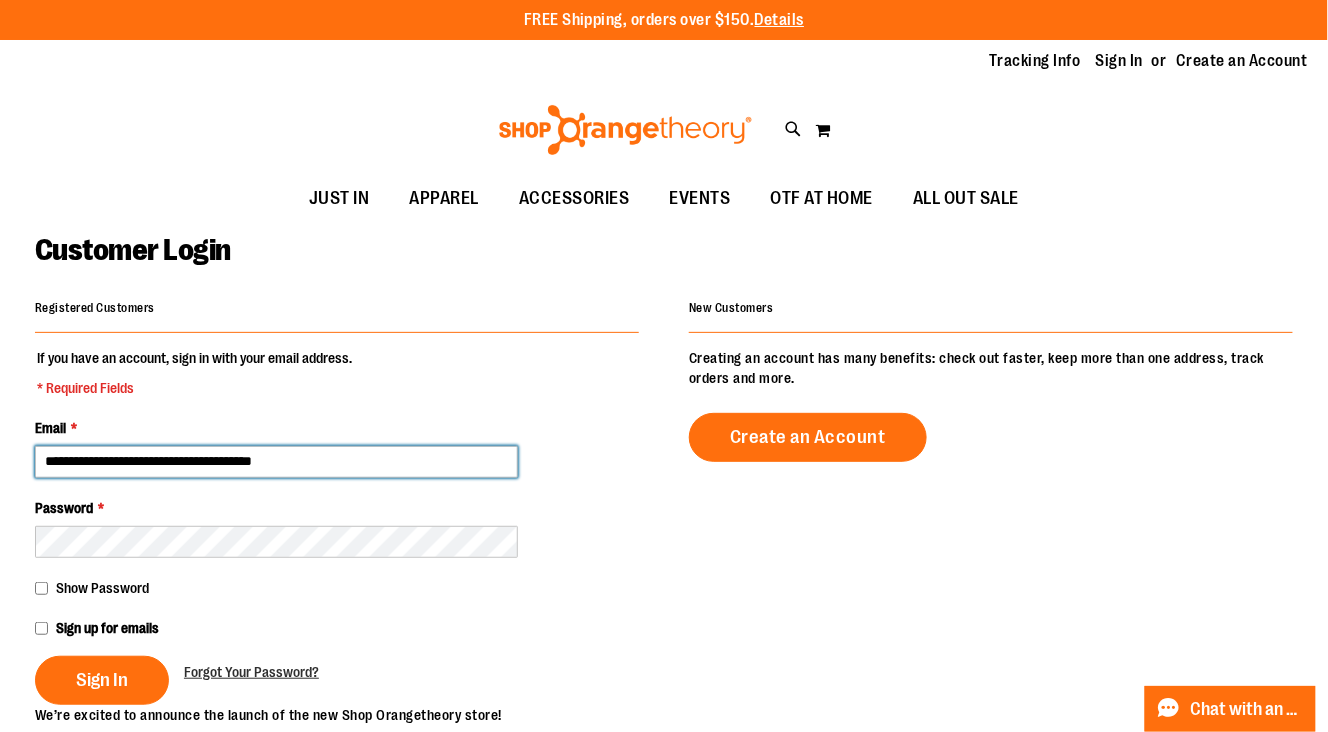 click on "**********" at bounding box center [276, 462] 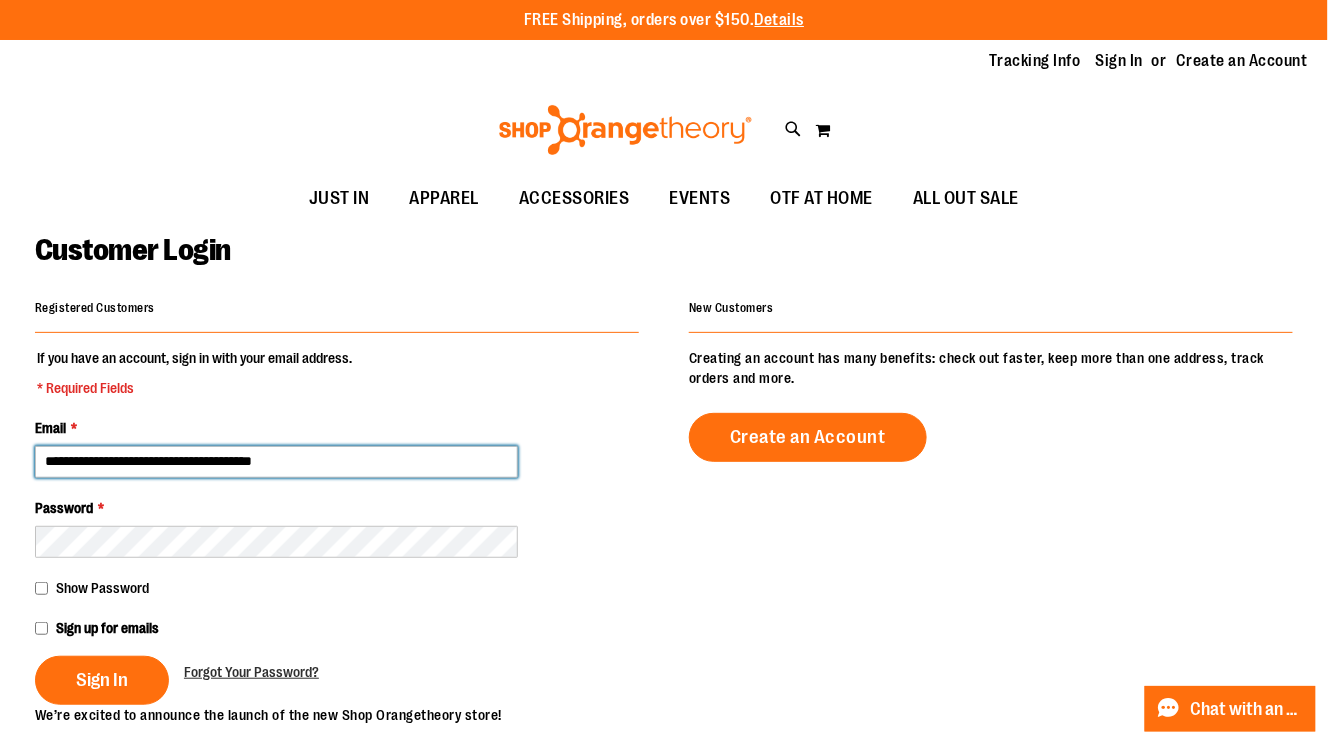 type on "**********" 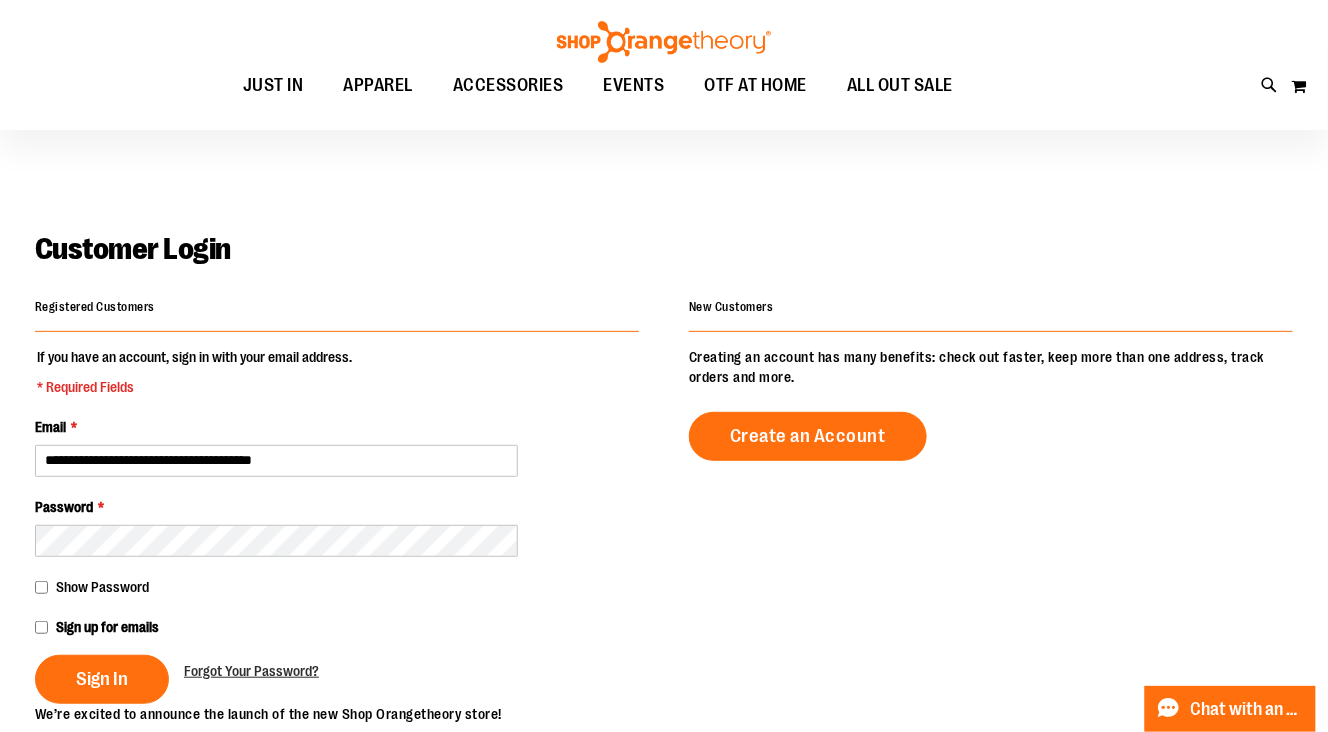scroll, scrollTop: 126, scrollLeft: 0, axis: vertical 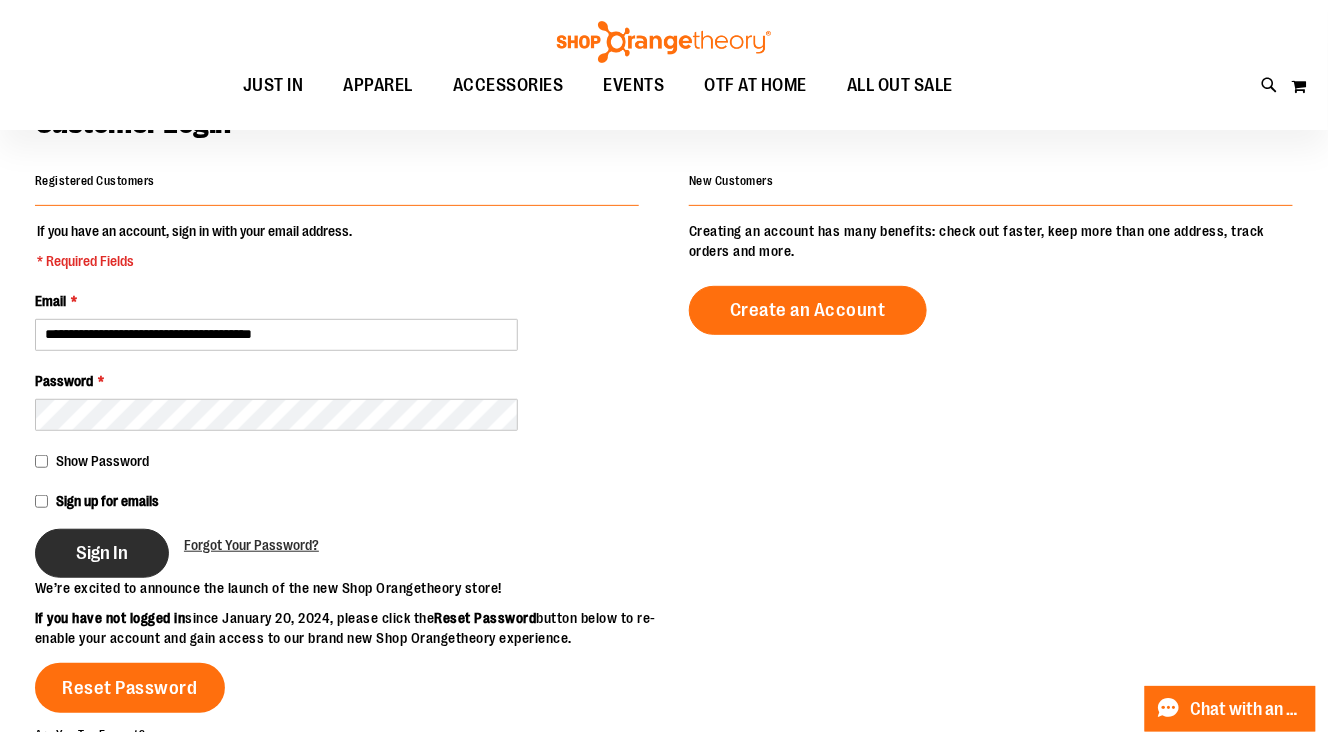 click on "Sign In" at bounding box center (102, 553) 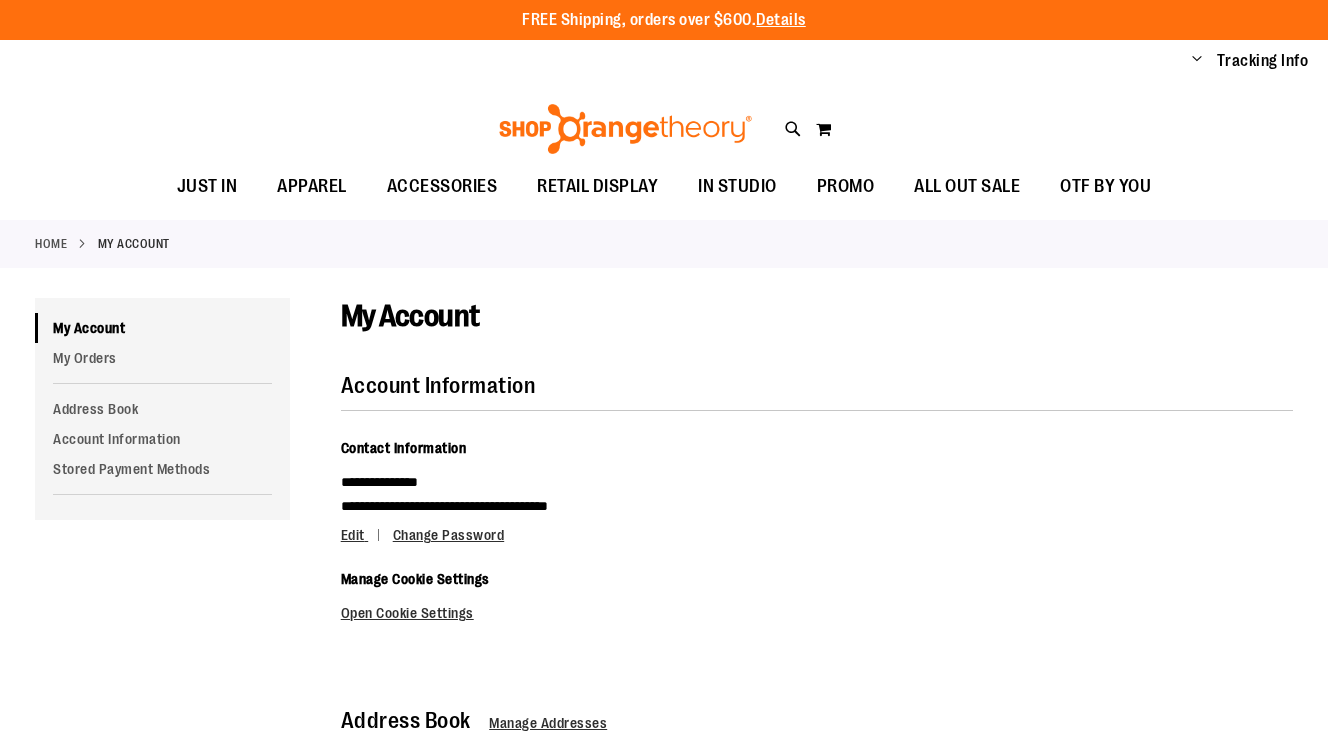 scroll, scrollTop: 0, scrollLeft: 0, axis: both 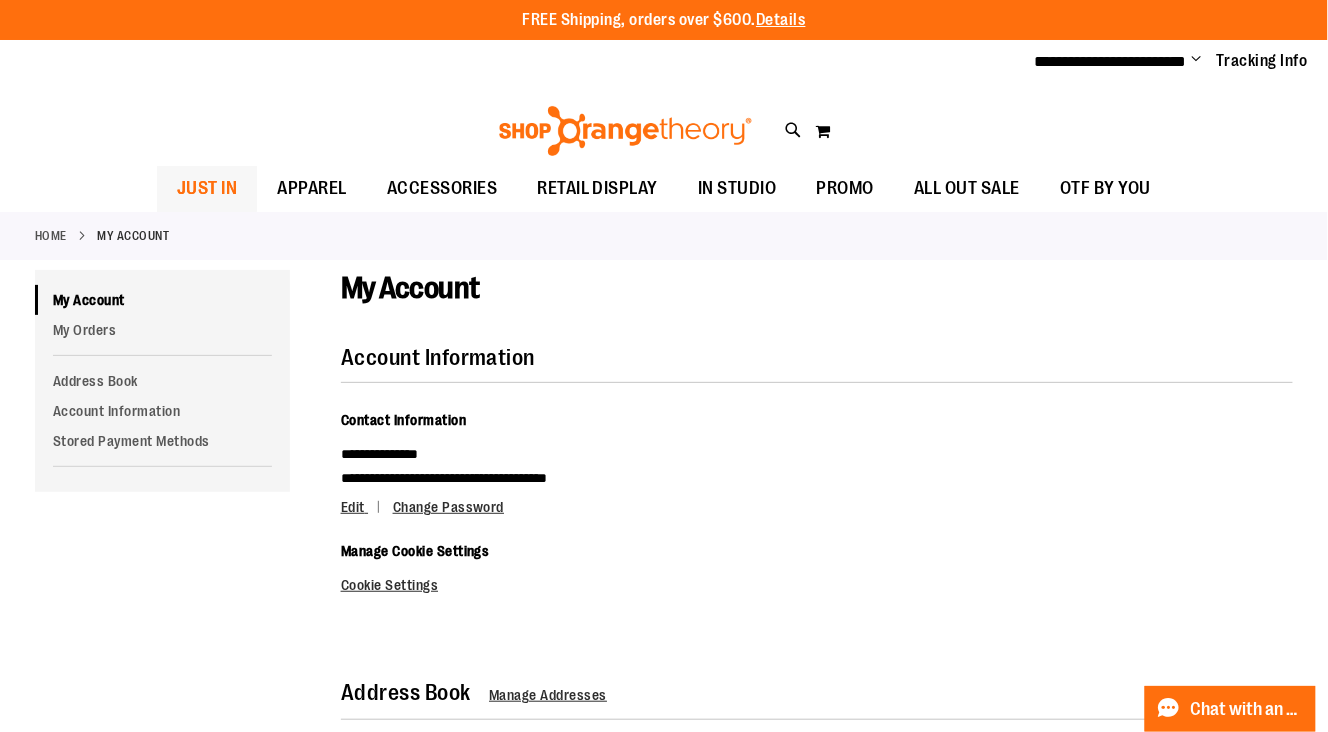 type on "**********" 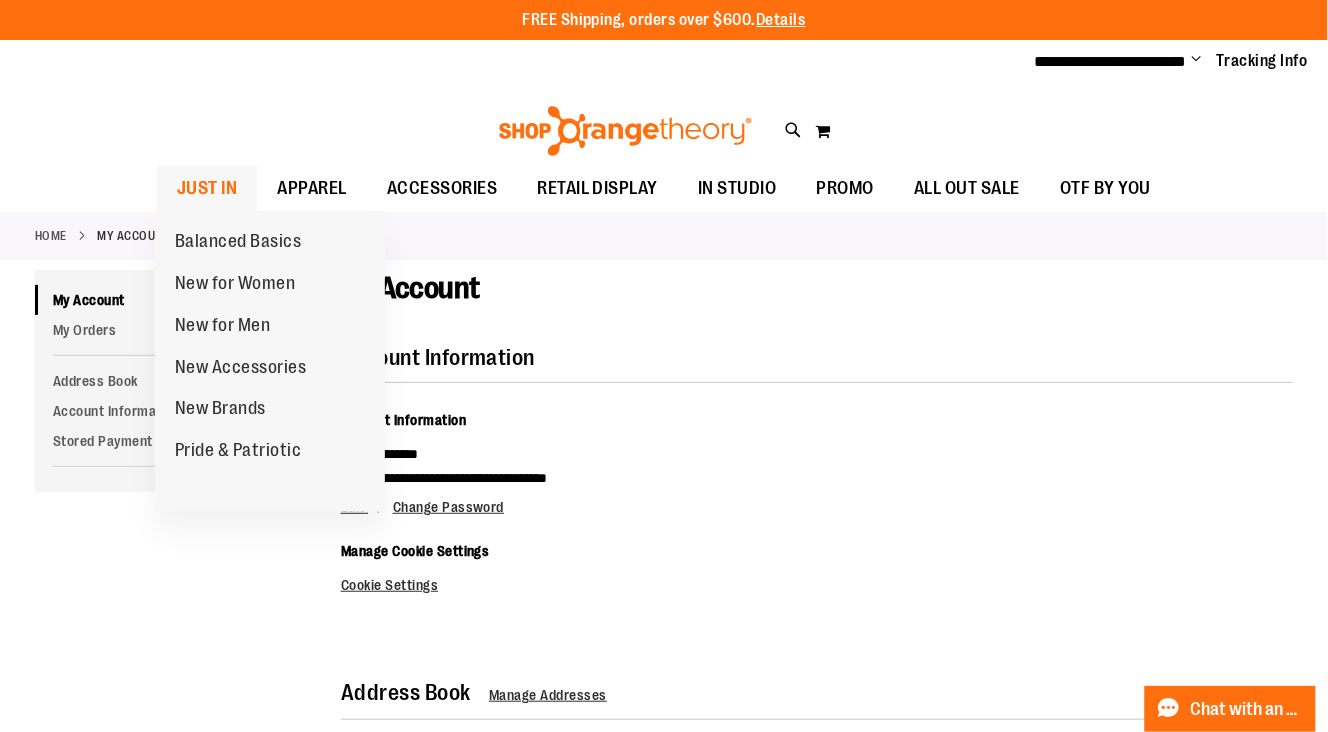 click on "JUST IN" at bounding box center [207, 188] 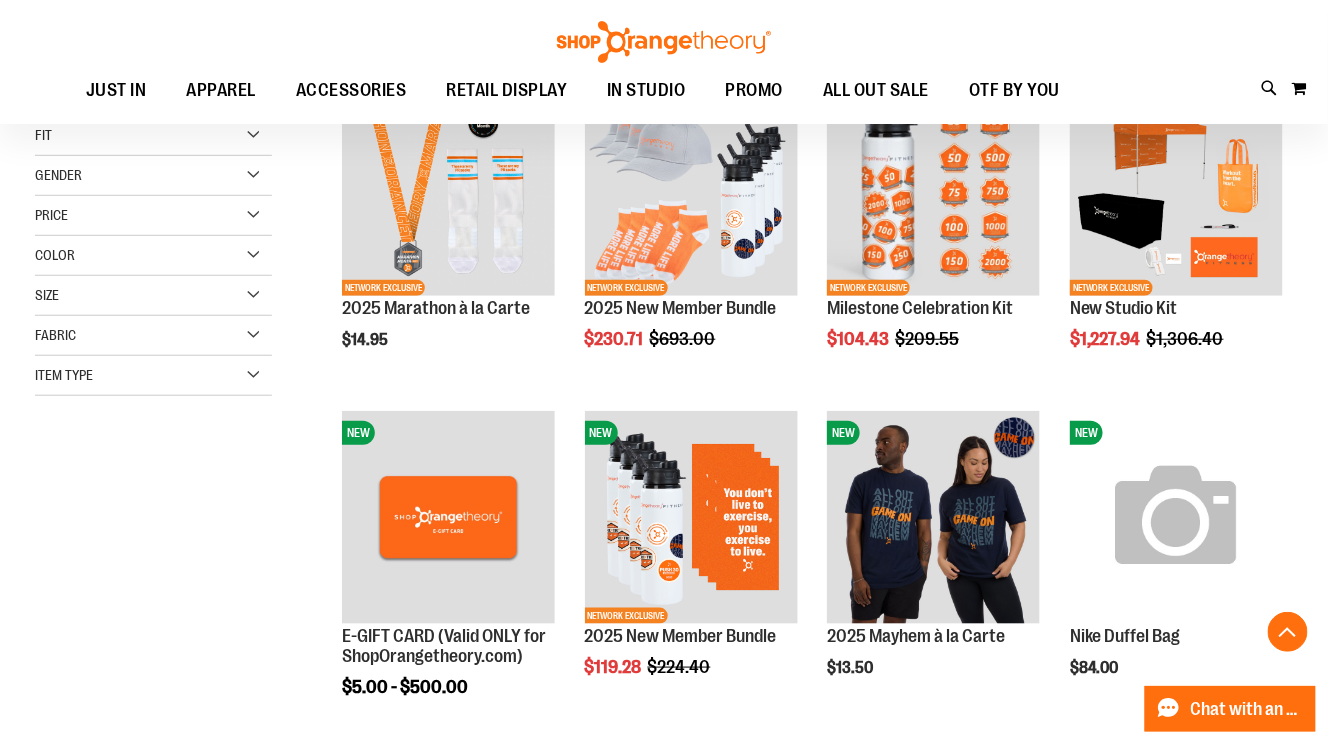 scroll, scrollTop: 0, scrollLeft: 0, axis: both 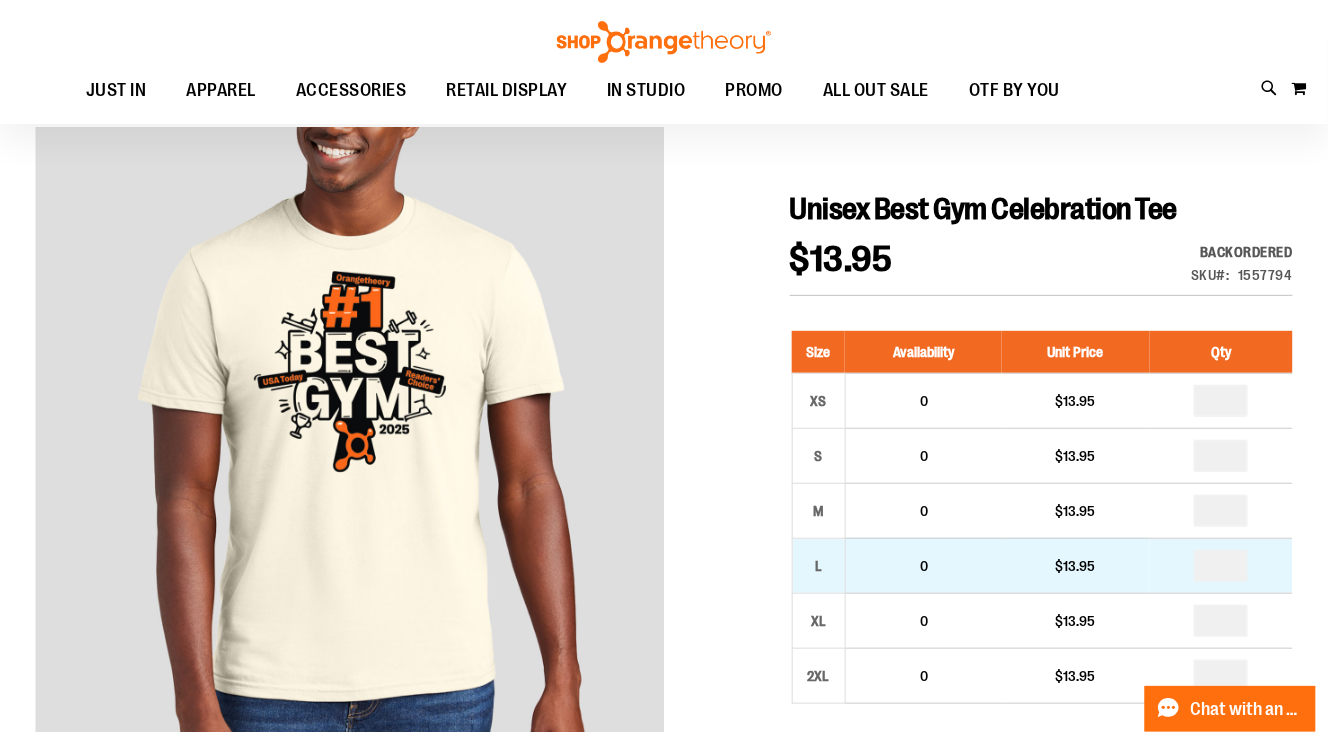 type on "**********" 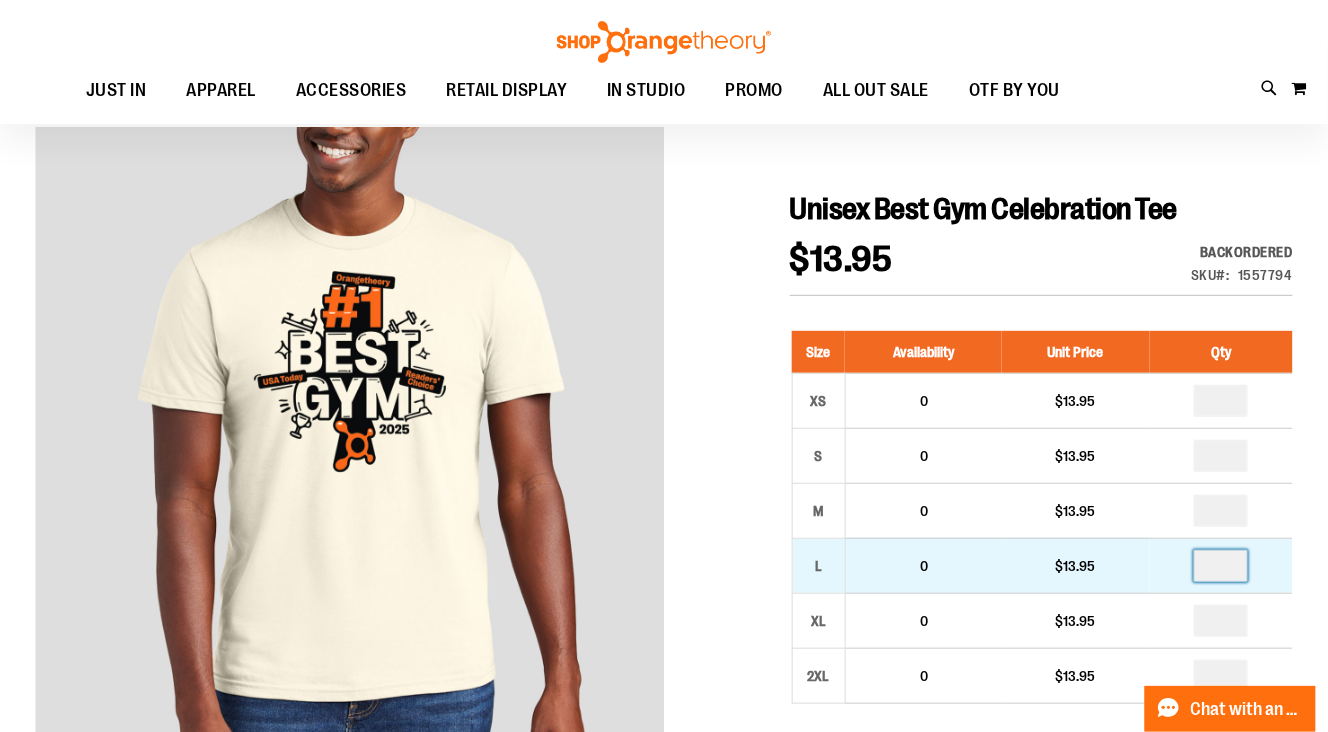 click at bounding box center (1221, 566) 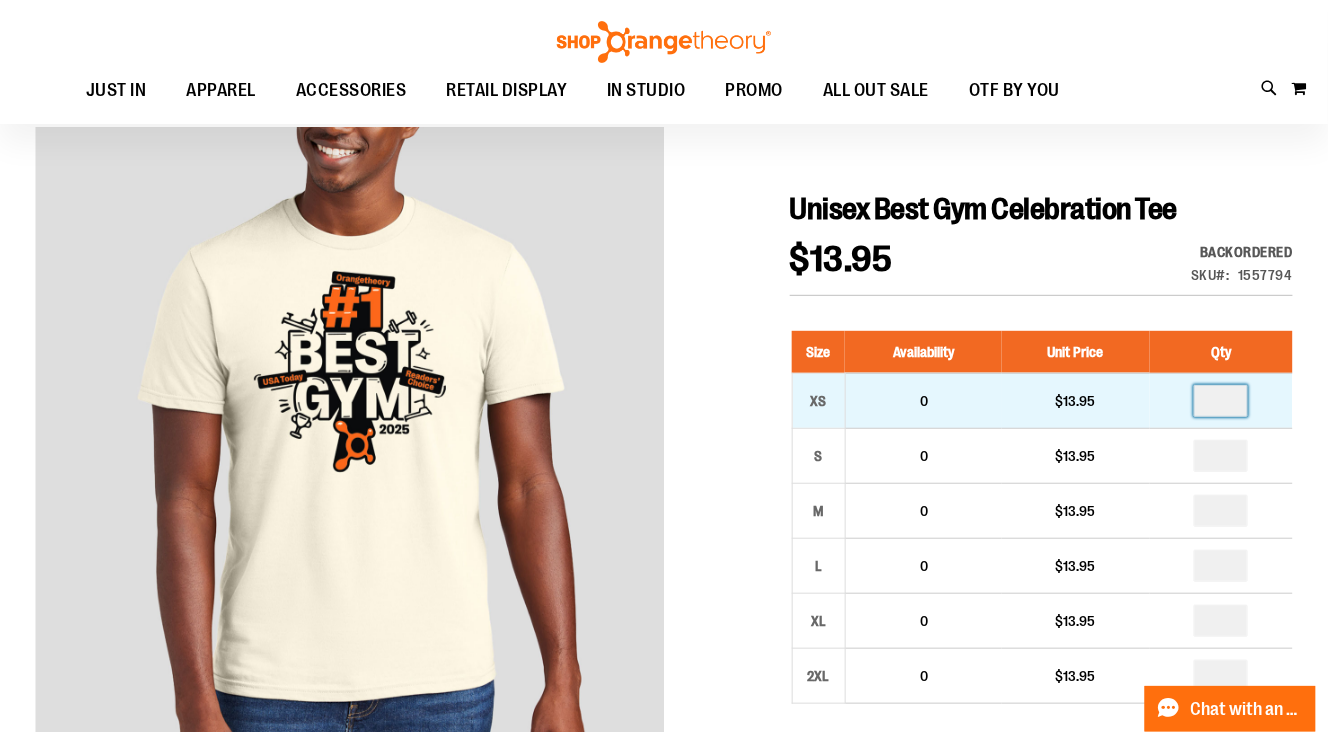 click at bounding box center (1221, 401) 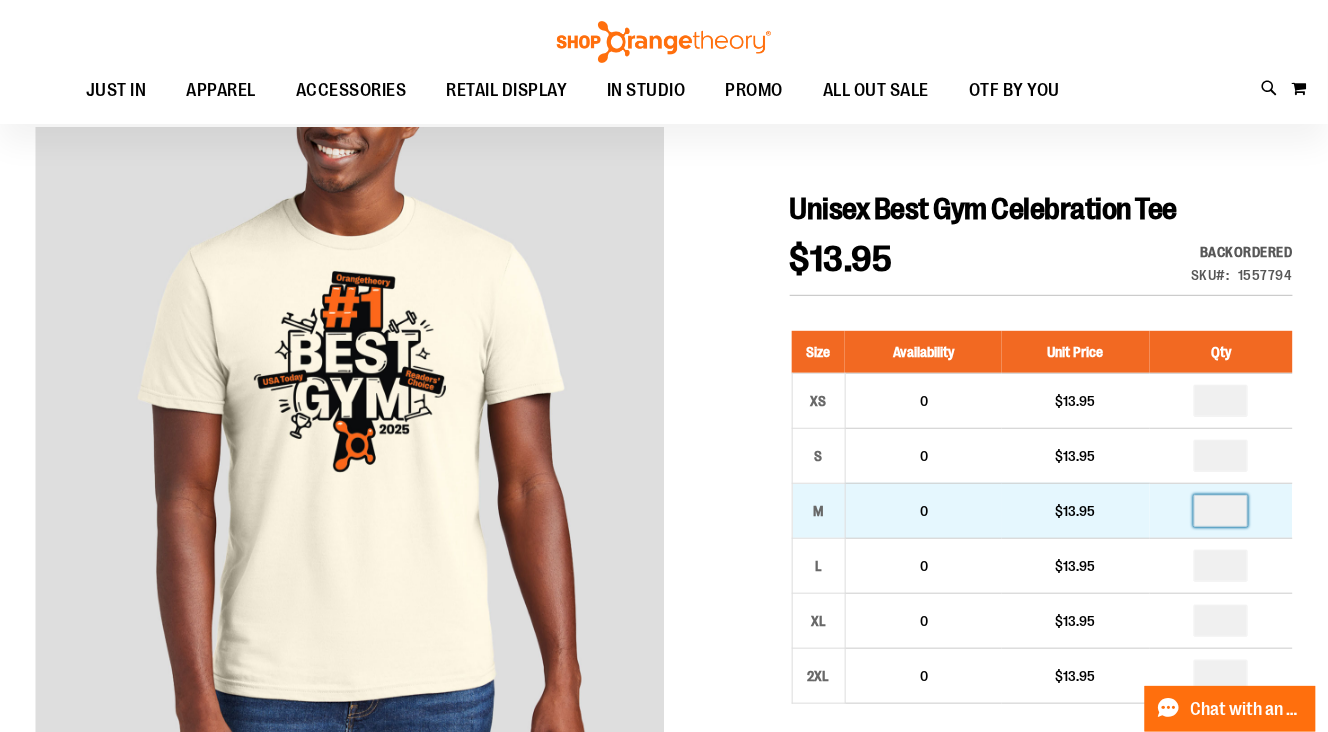 click at bounding box center [1221, 511] 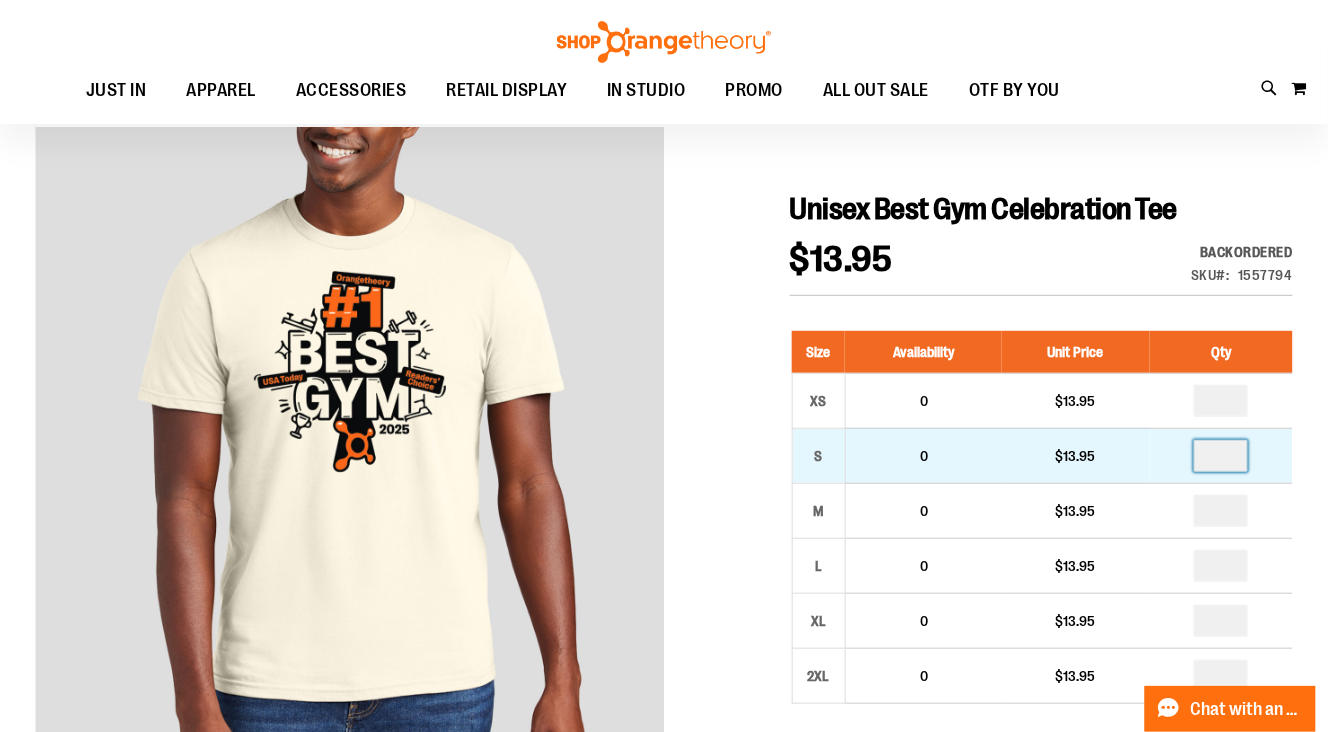 click at bounding box center (1221, 456) 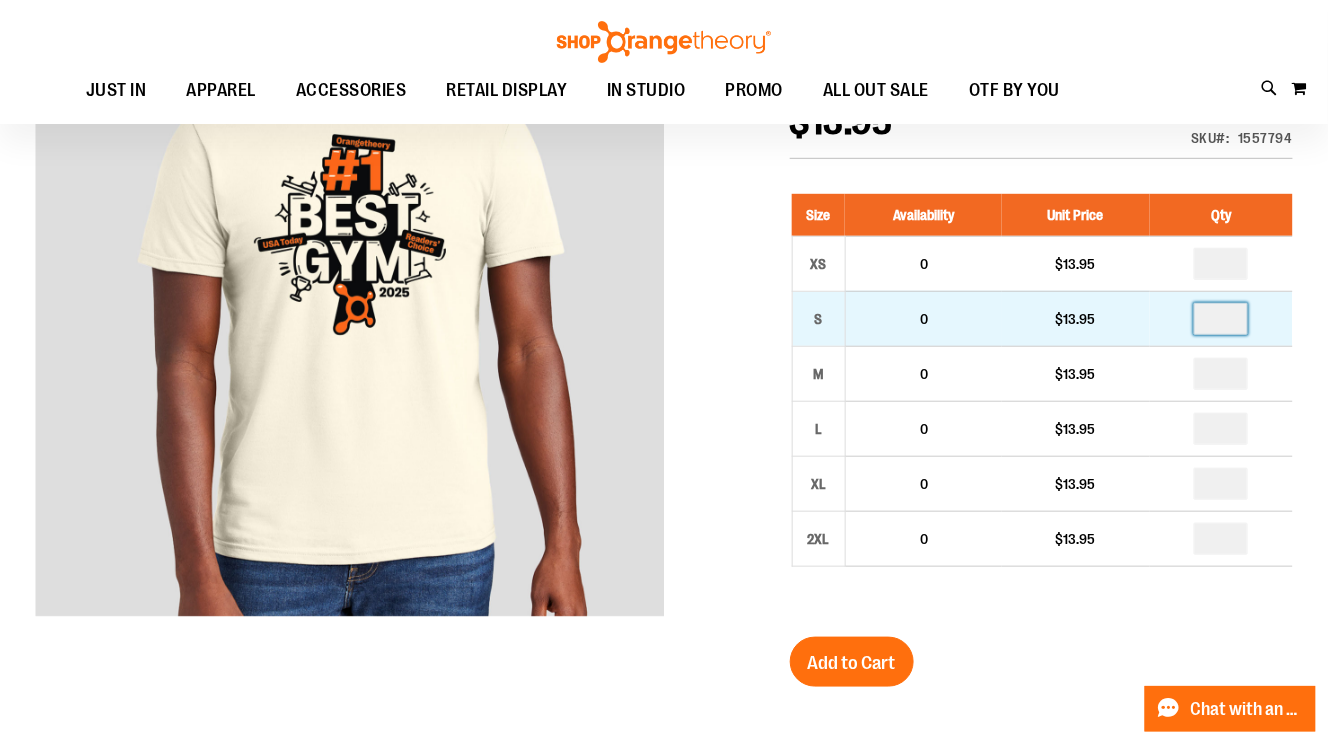 scroll, scrollTop: 289, scrollLeft: 0, axis: vertical 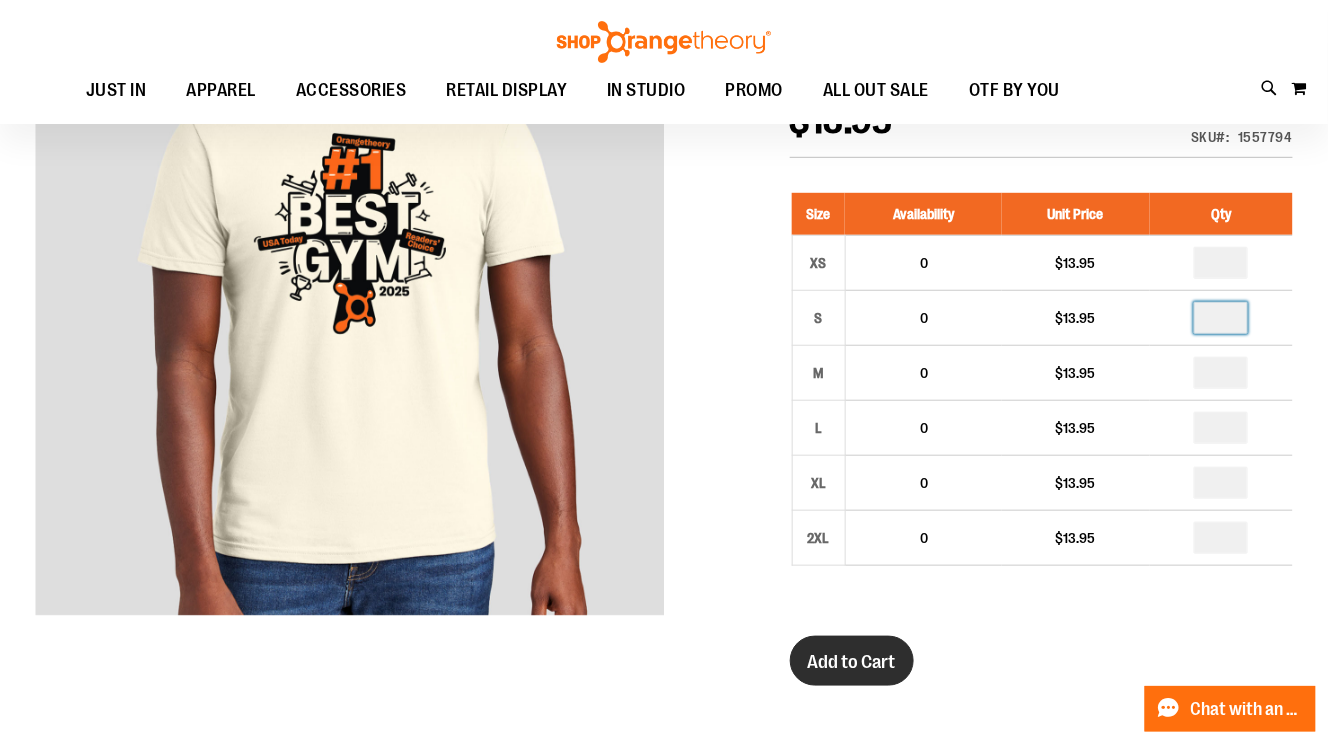 type on "*" 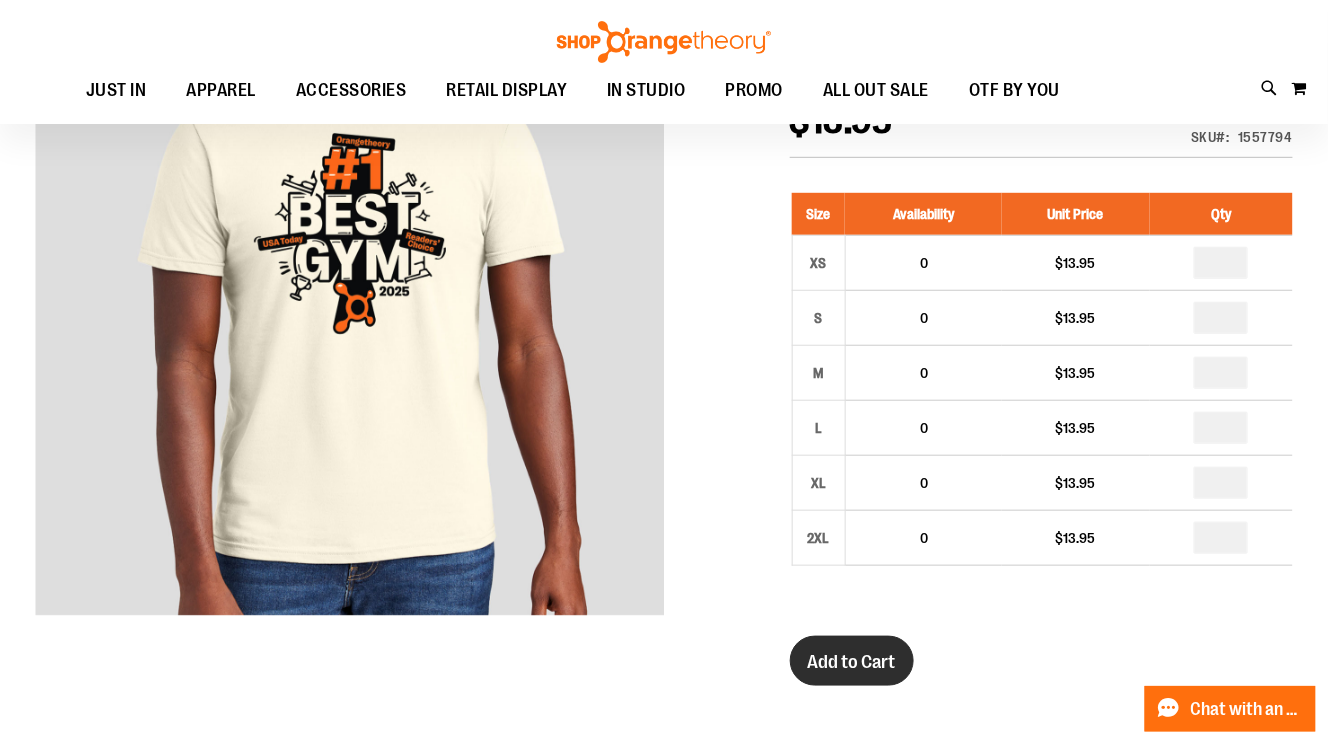 click on "Add to Cart" at bounding box center [852, 661] 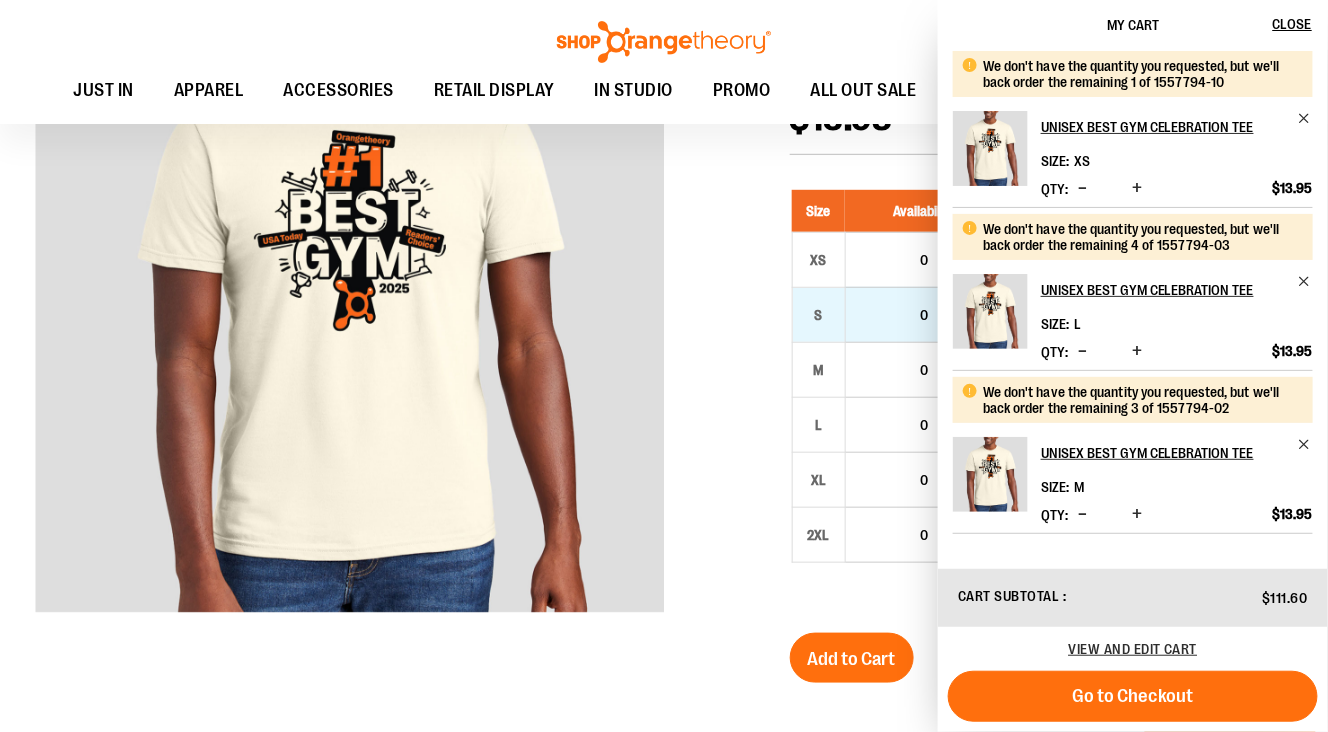 scroll, scrollTop: 291, scrollLeft: 0, axis: vertical 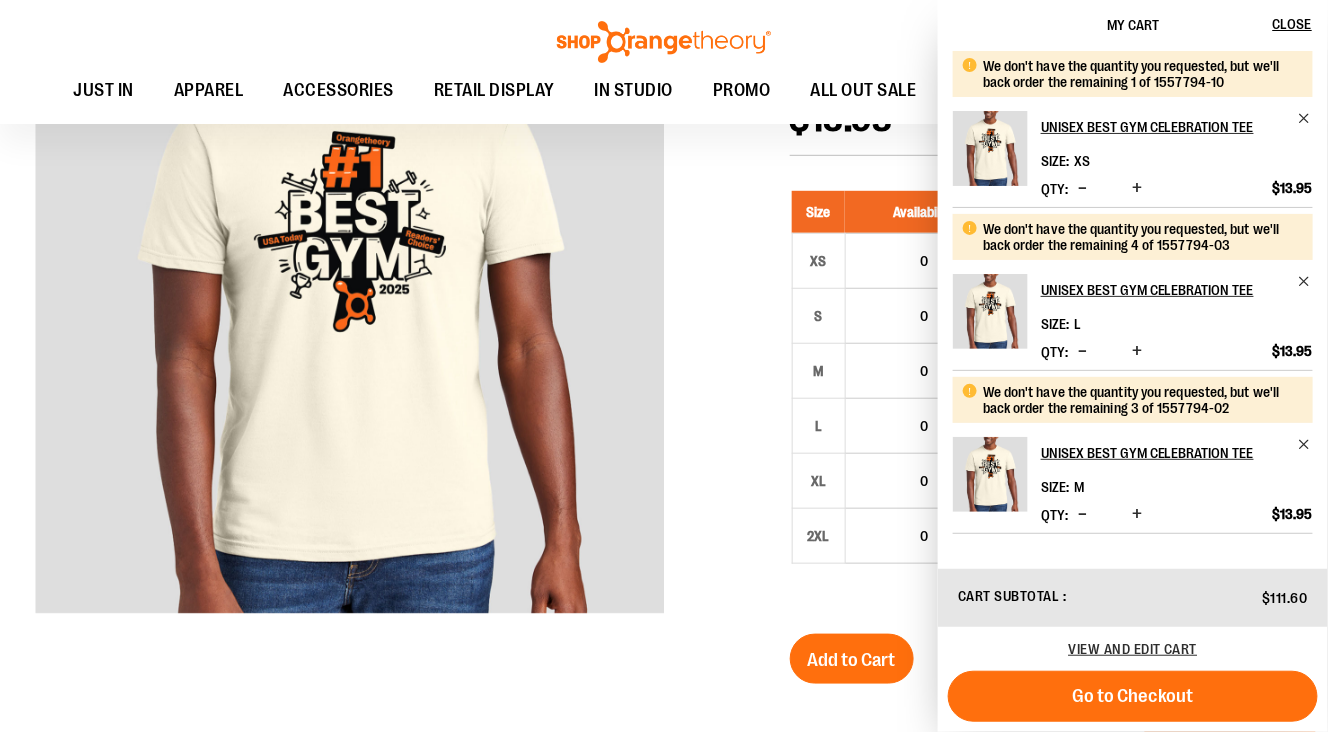 click at bounding box center (664, 628) 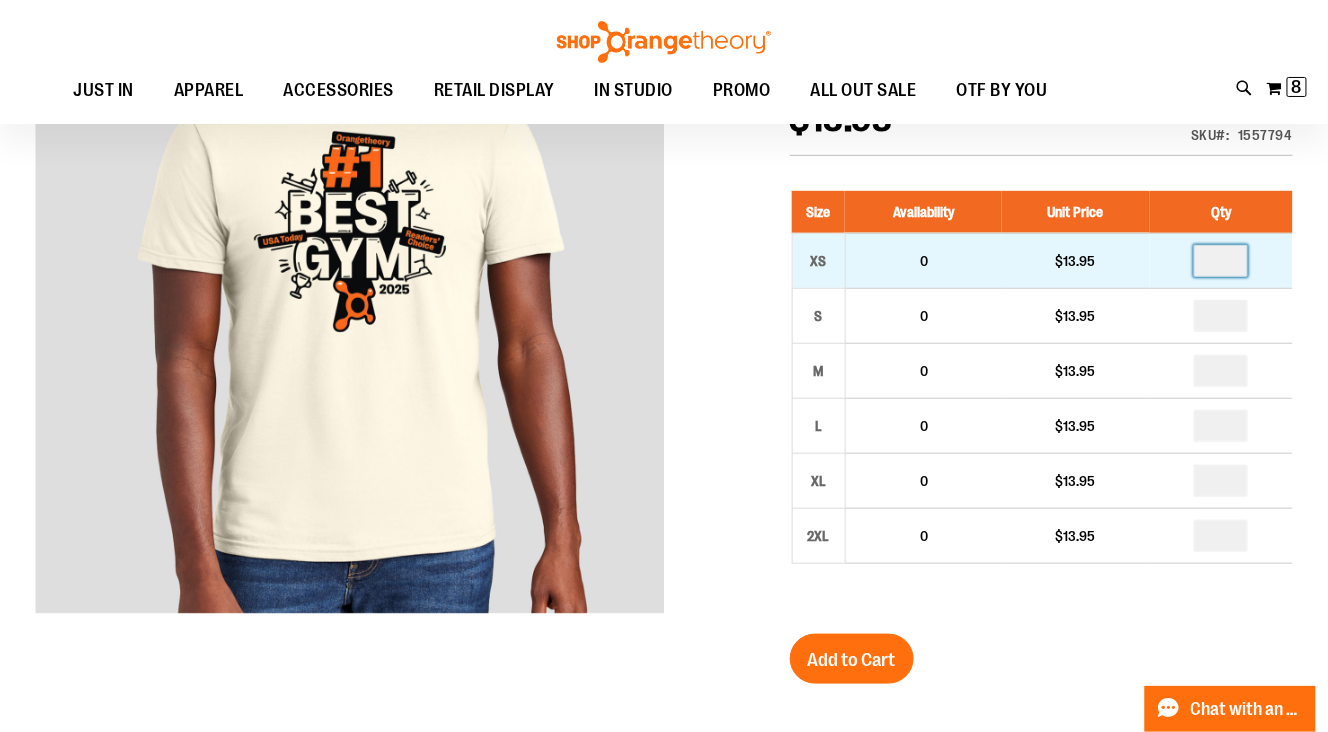 click on "*" at bounding box center (1221, 261) 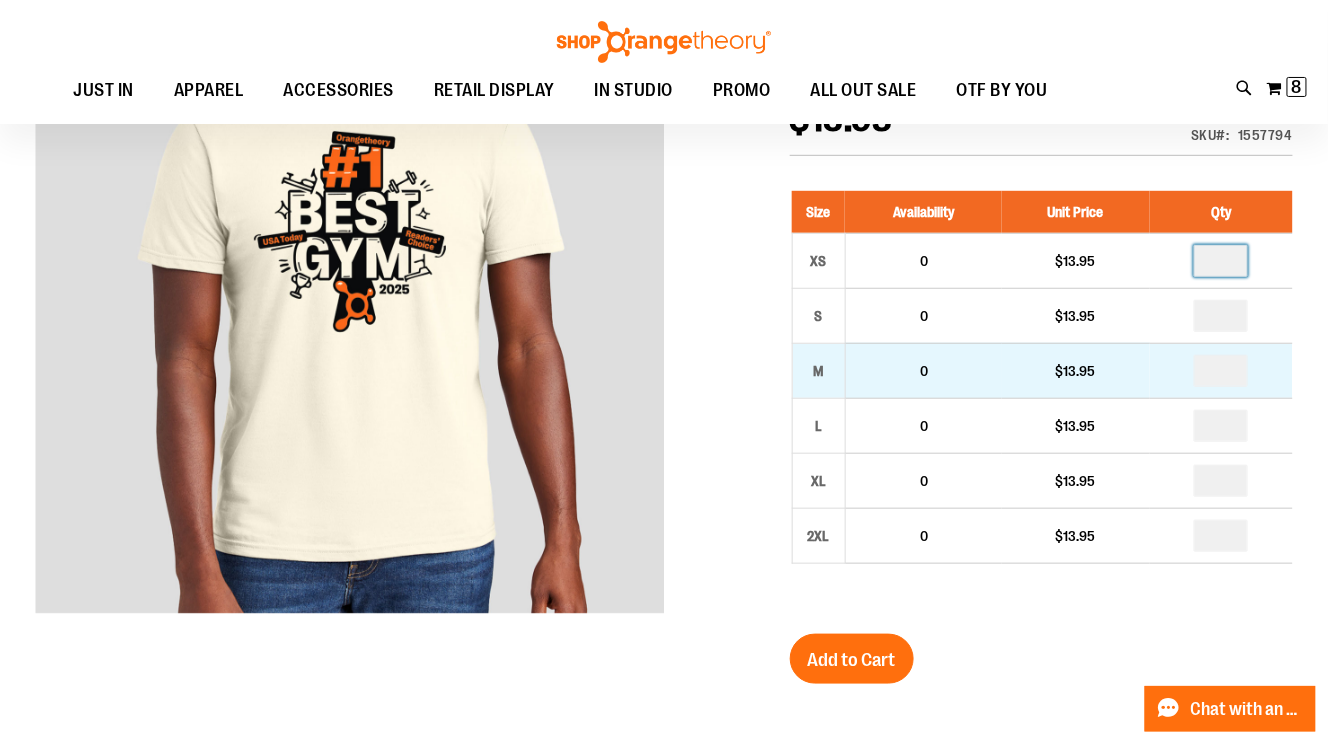 type on "*" 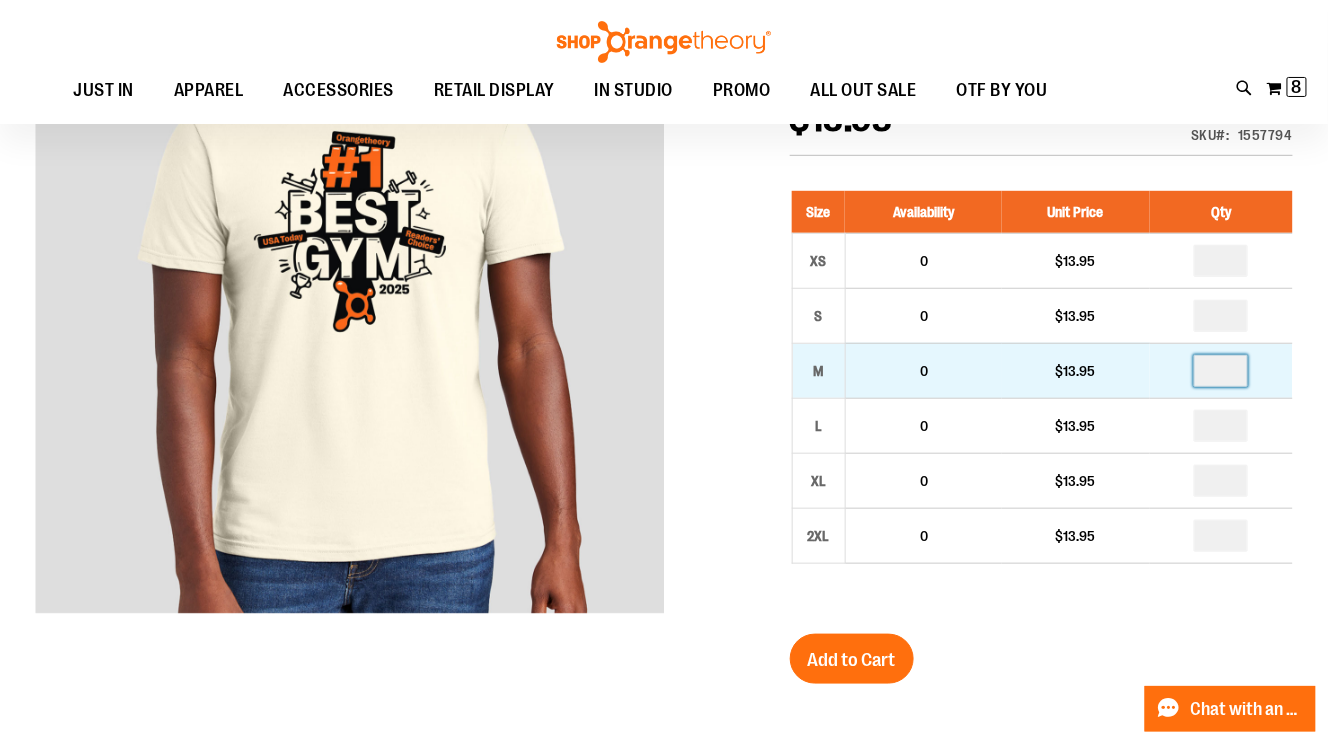 click on "*" at bounding box center [1221, 371] 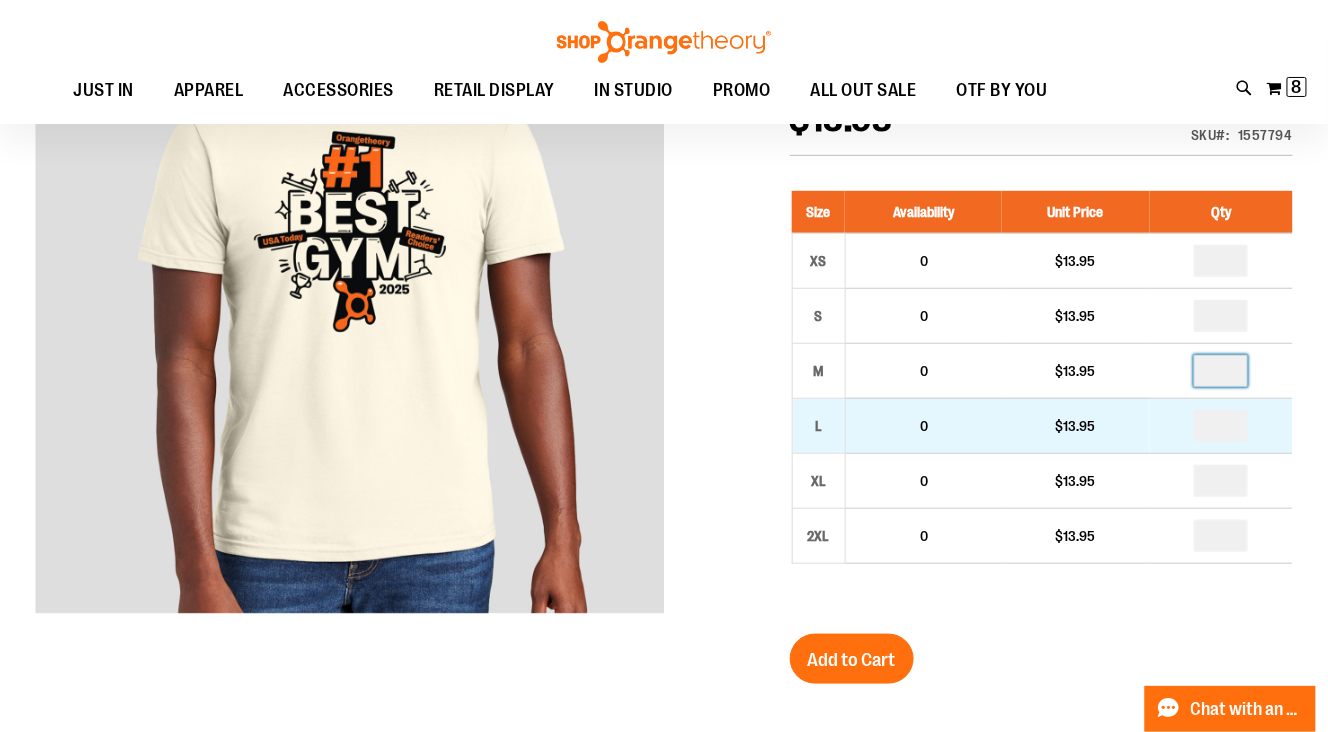 type on "*" 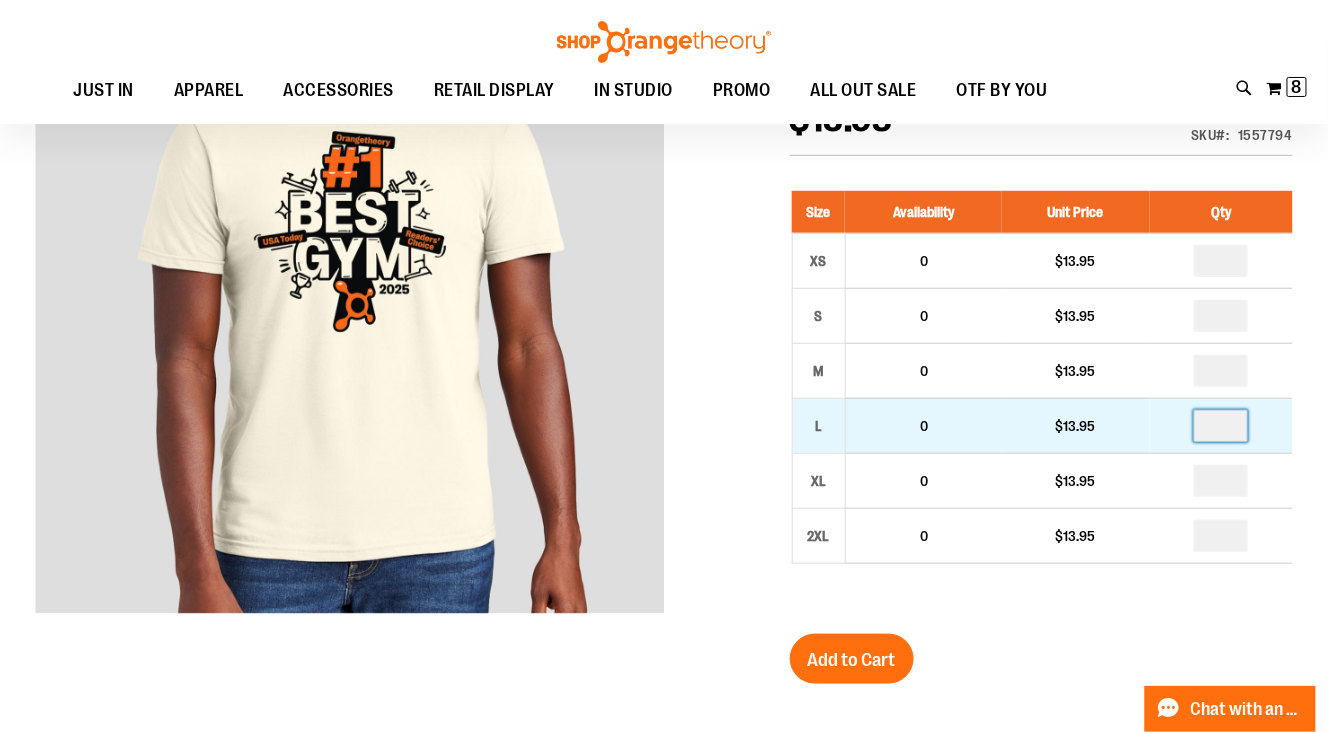 click on "*" at bounding box center (1221, 426) 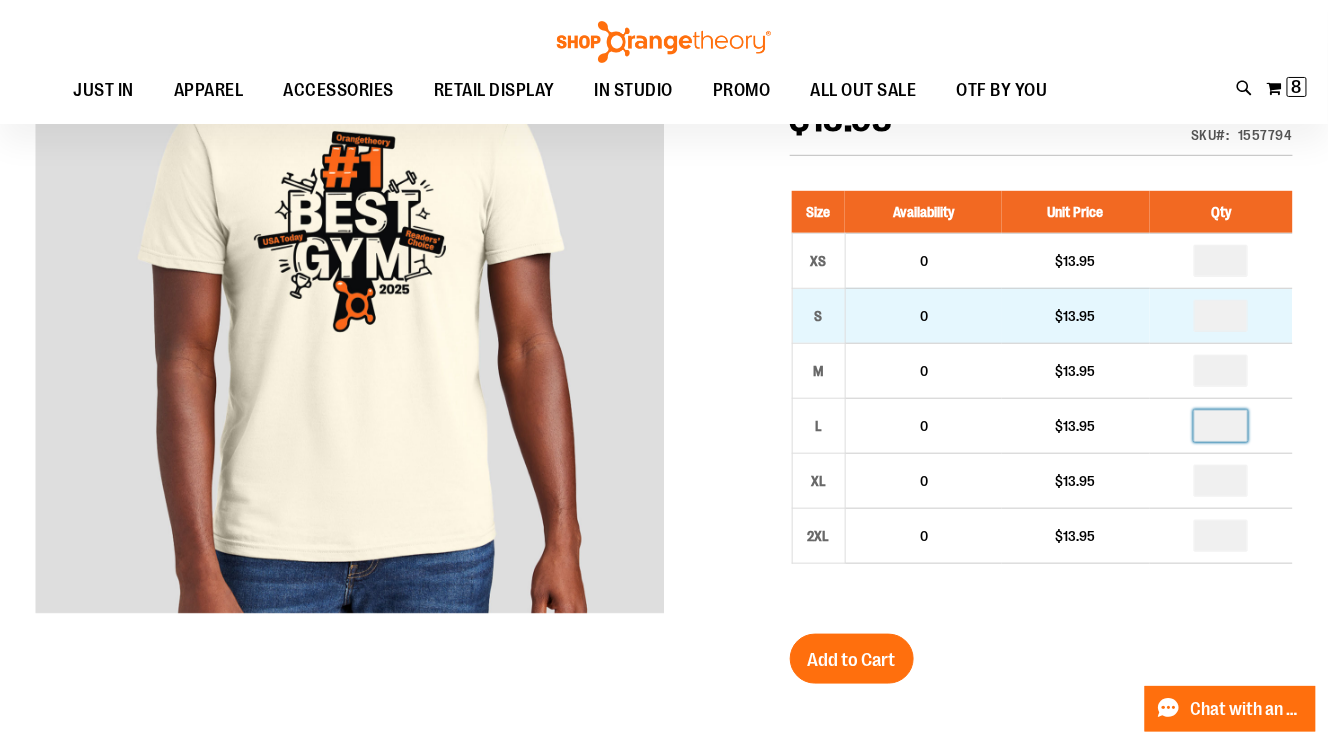 type on "*" 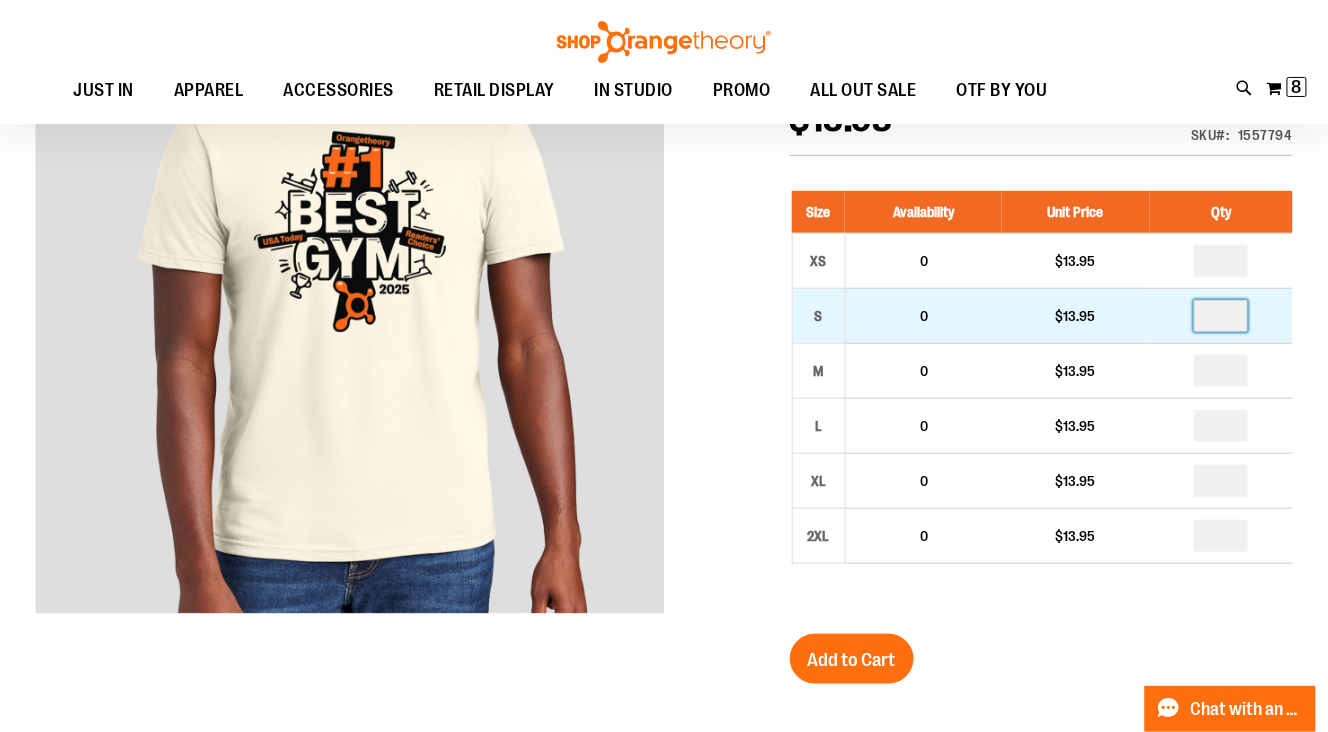 click at bounding box center (1221, 316) 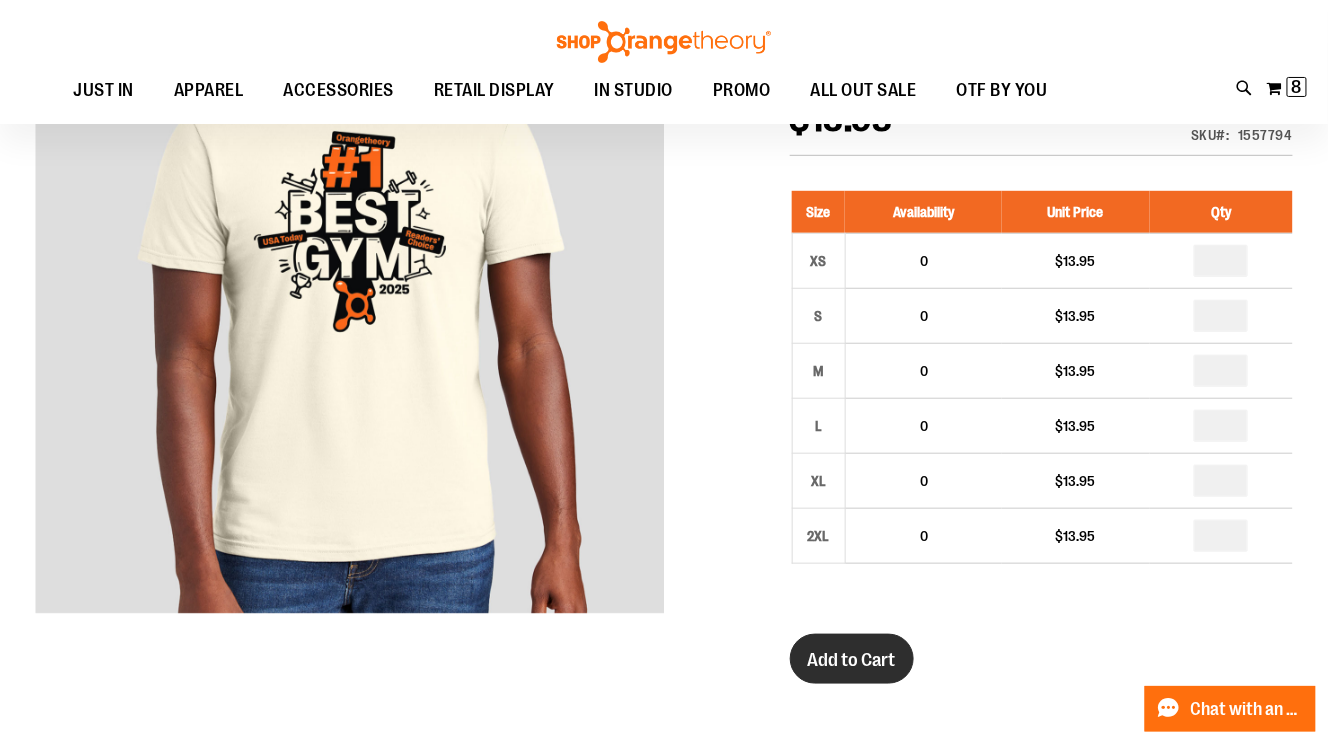 click on "Add to Cart" at bounding box center (852, 660) 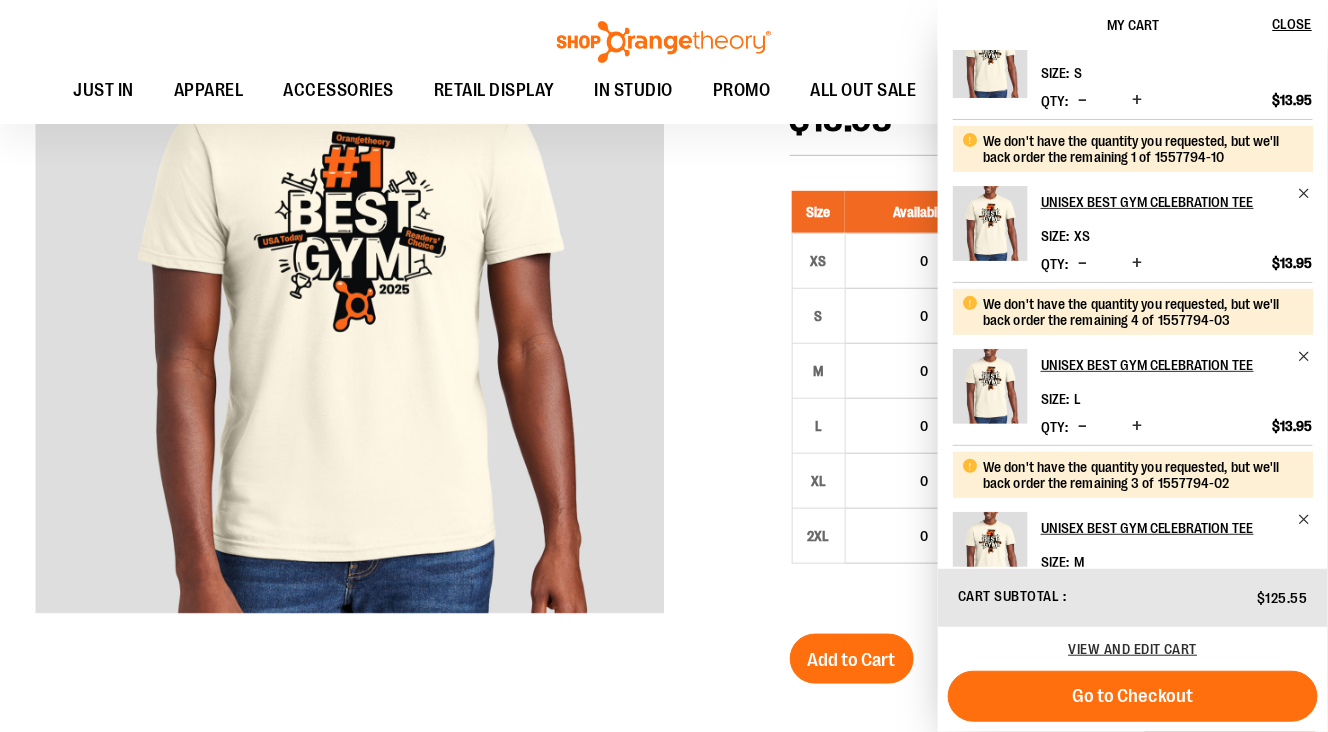 scroll, scrollTop: 144, scrollLeft: 0, axis: vertical 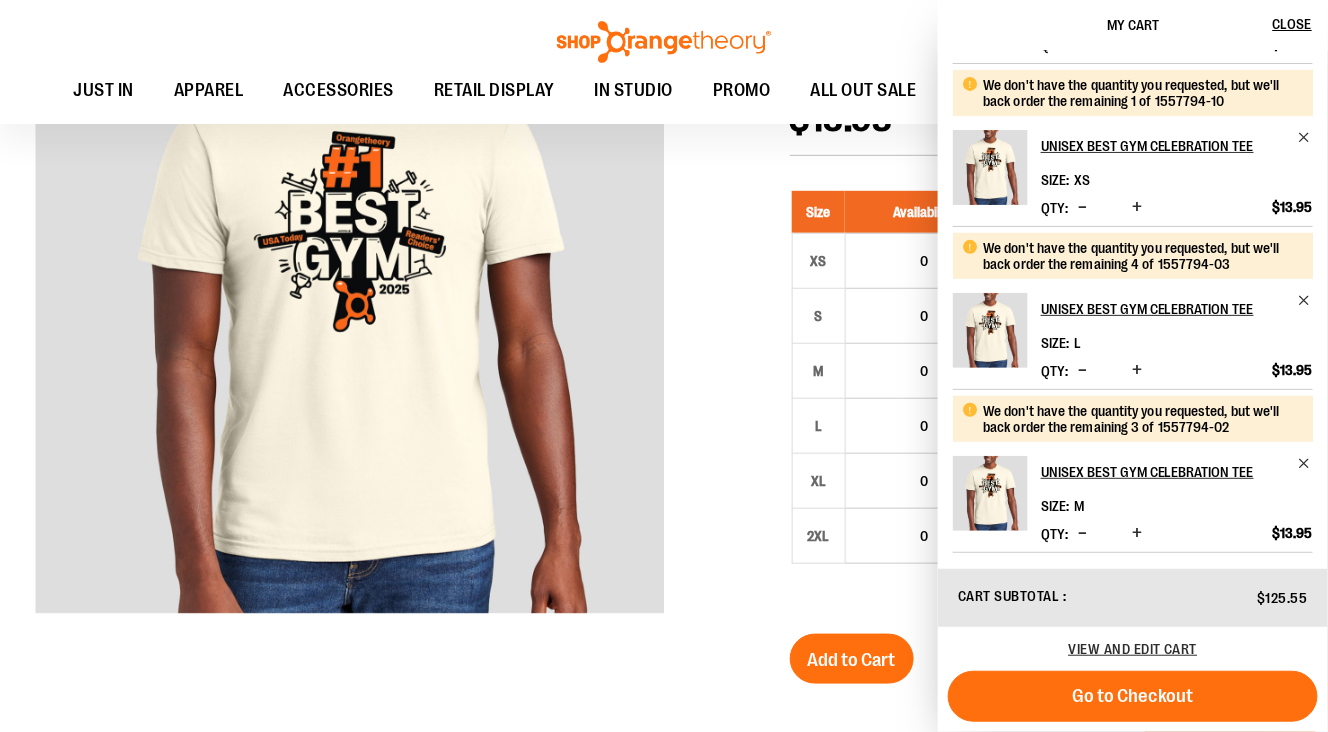 click at bounding box center [664, 628] 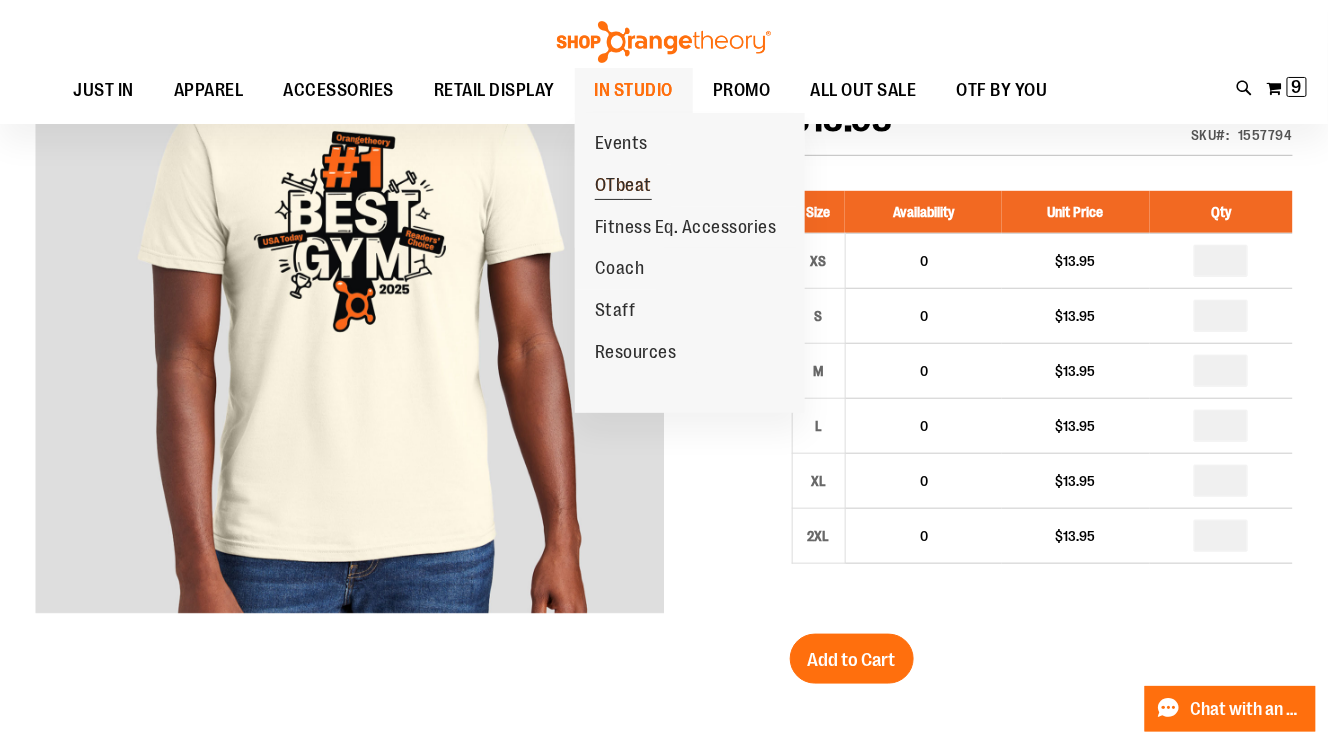 click on "OTbeat" at bounding box center [623, 187] 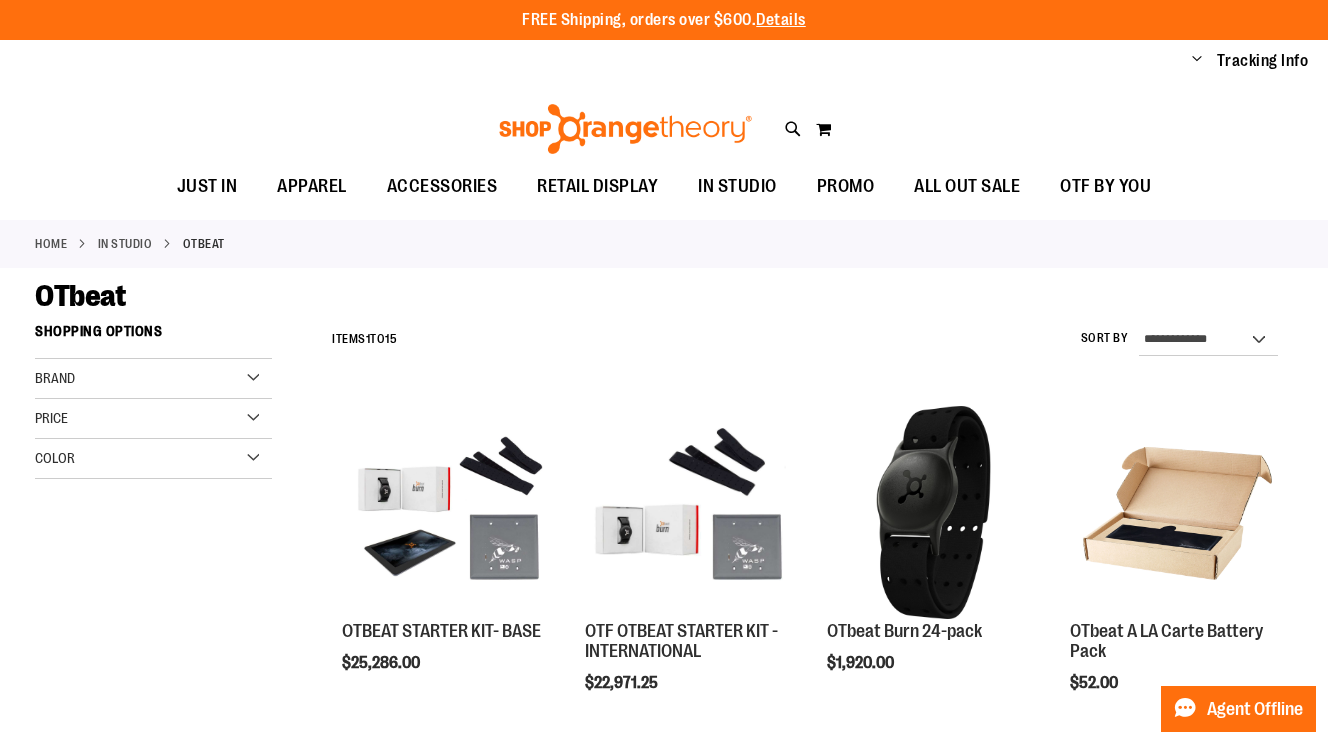 scroll, scrollTop: 0, scrollLeft: 0, axis: both 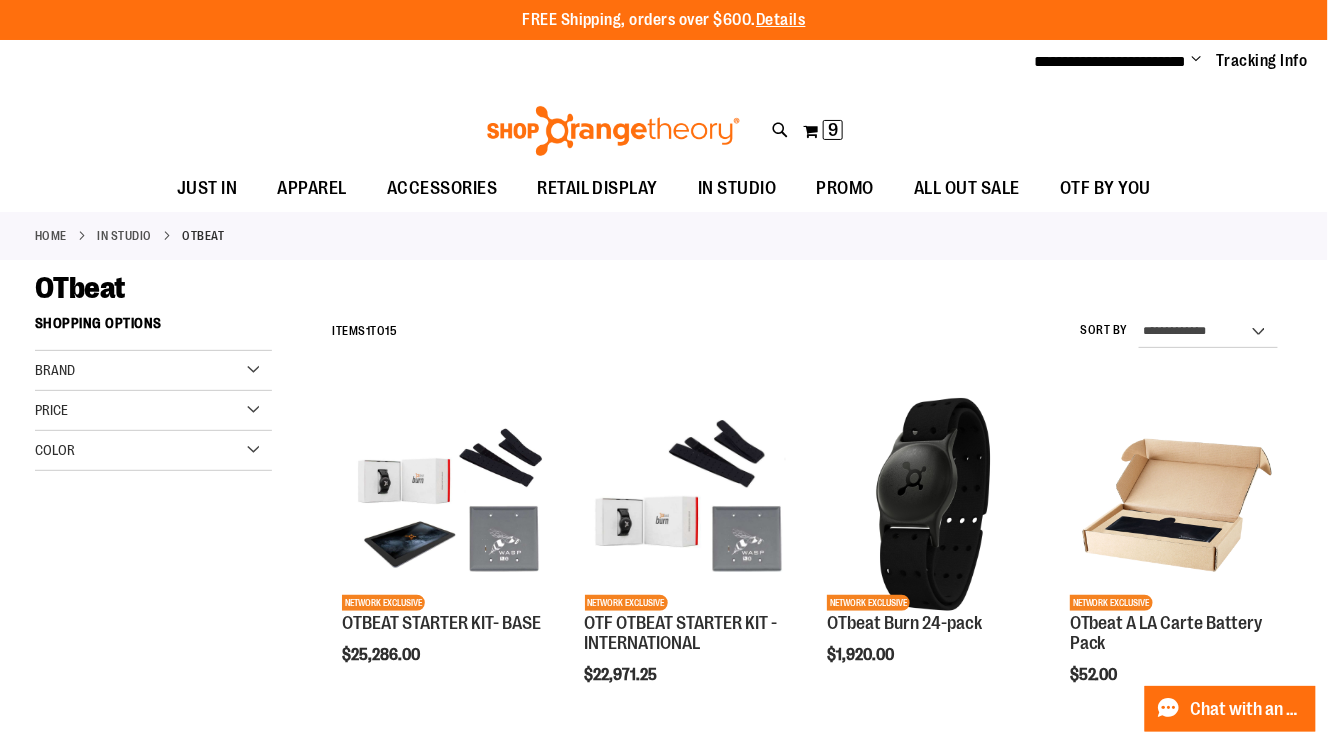 type on "**********" 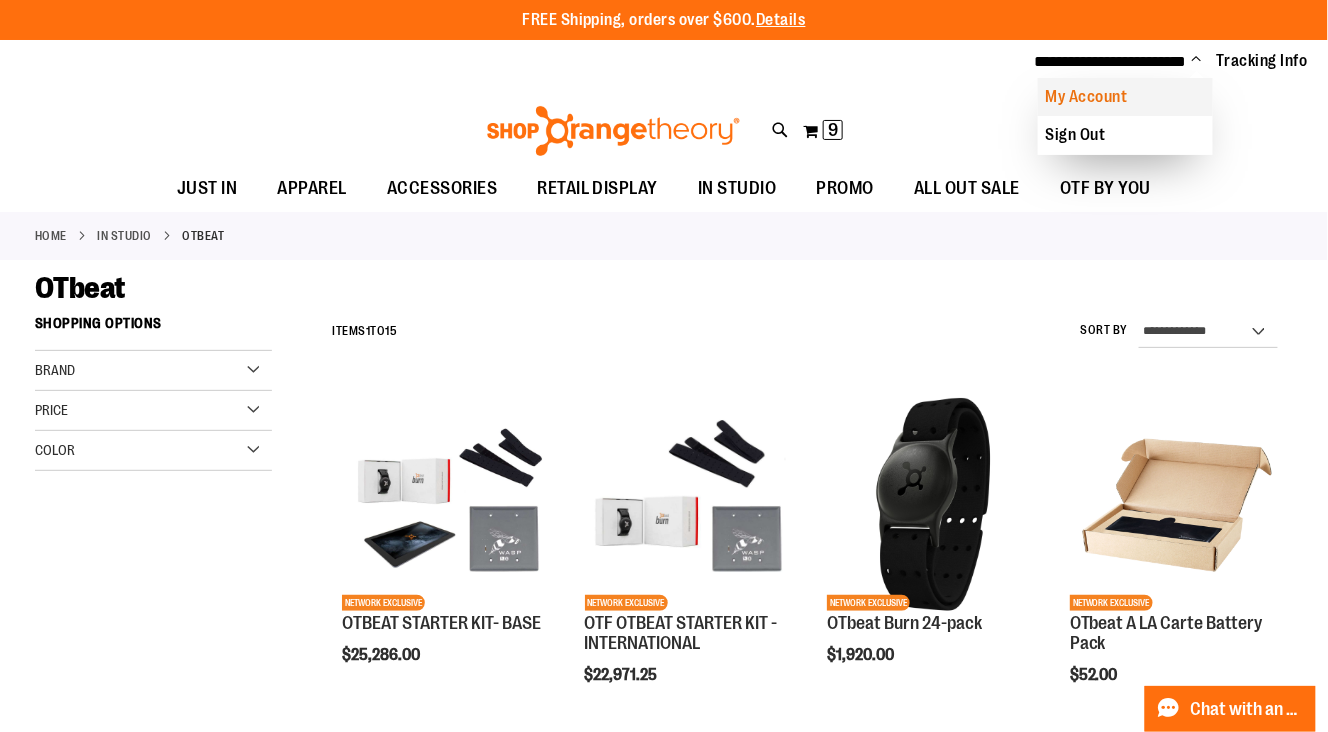 click on "My Account" at bounding box center [1125, 97] 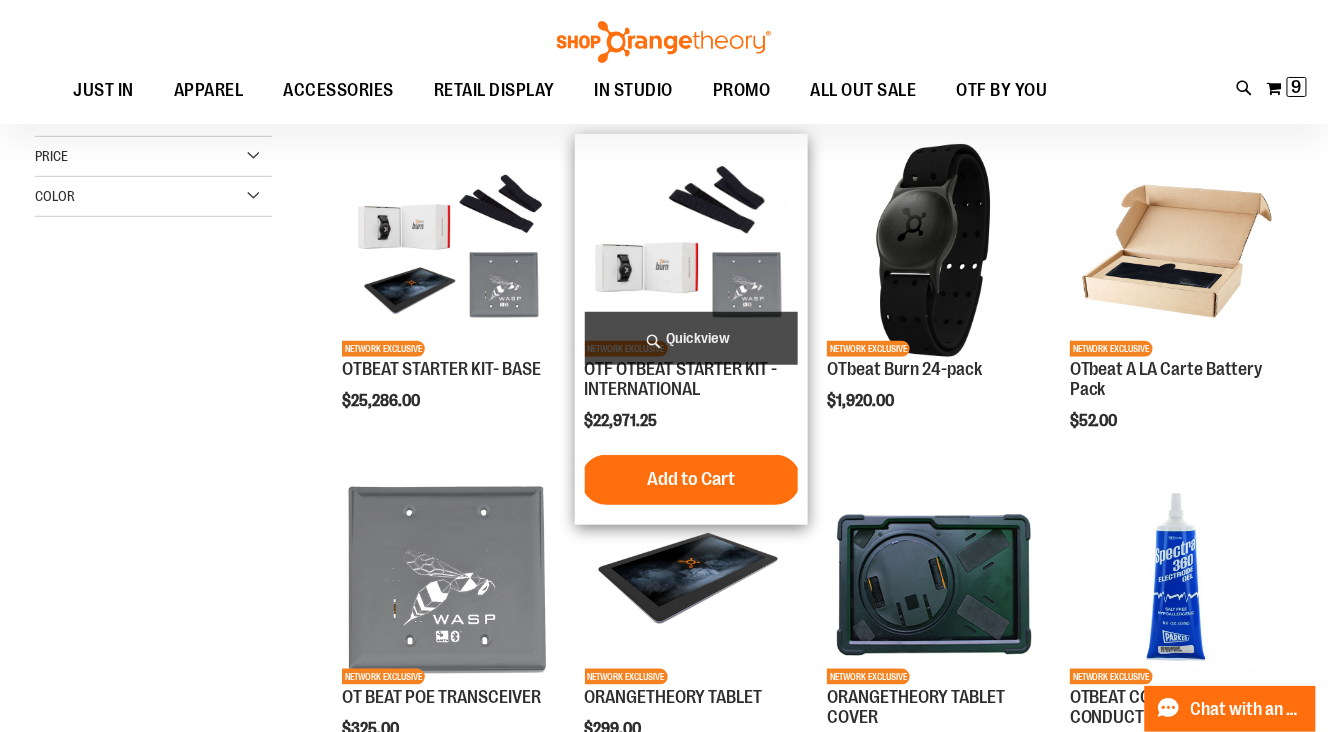 scroll, scrollTop: 0, scrollLeft: 0, axis: both 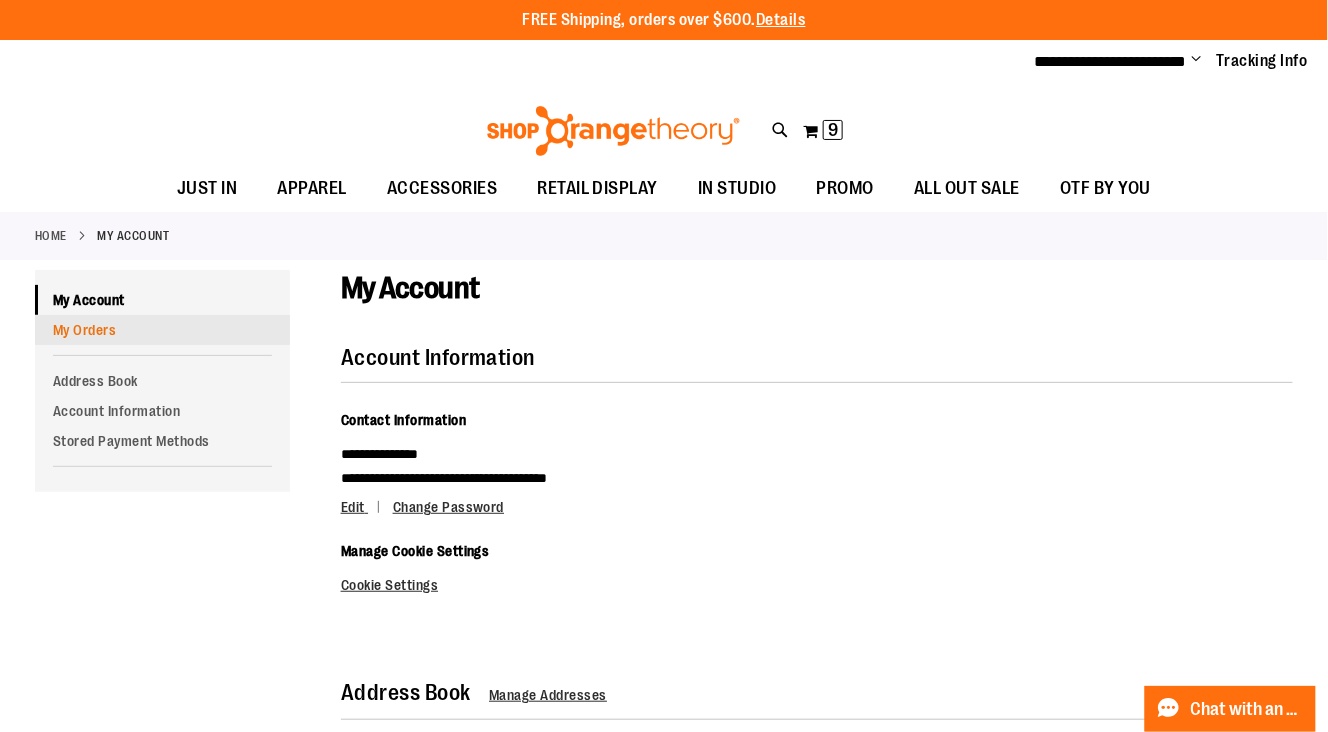 type on "**********" 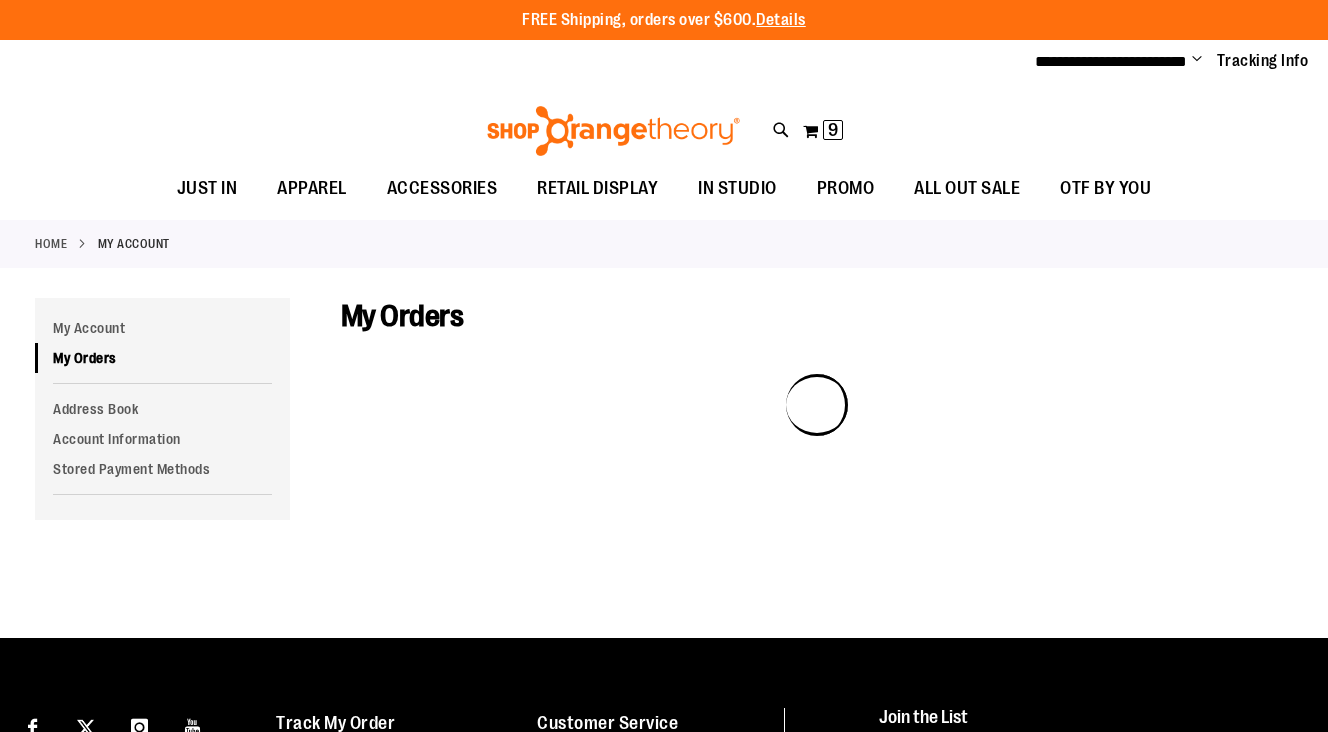 scroll, scrollTop: 0, scrollLeft: 0, axis: both 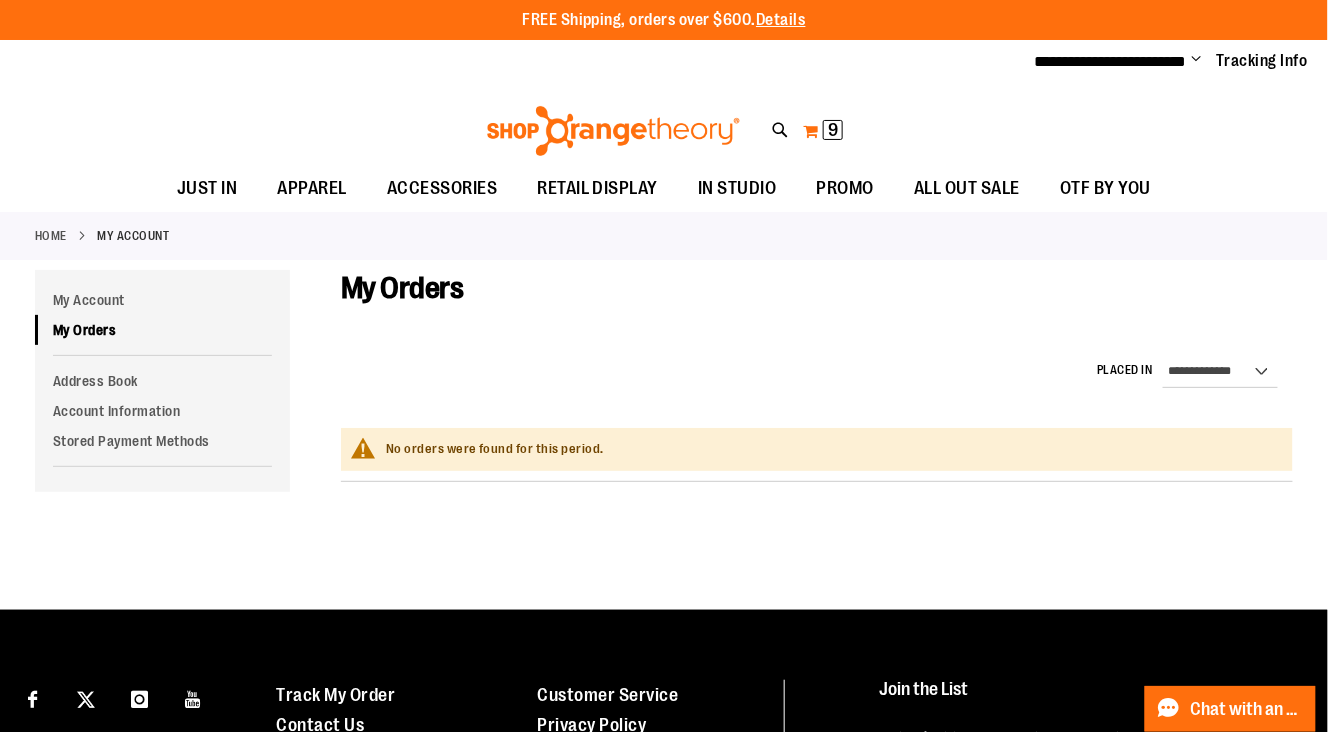 type on "**********" 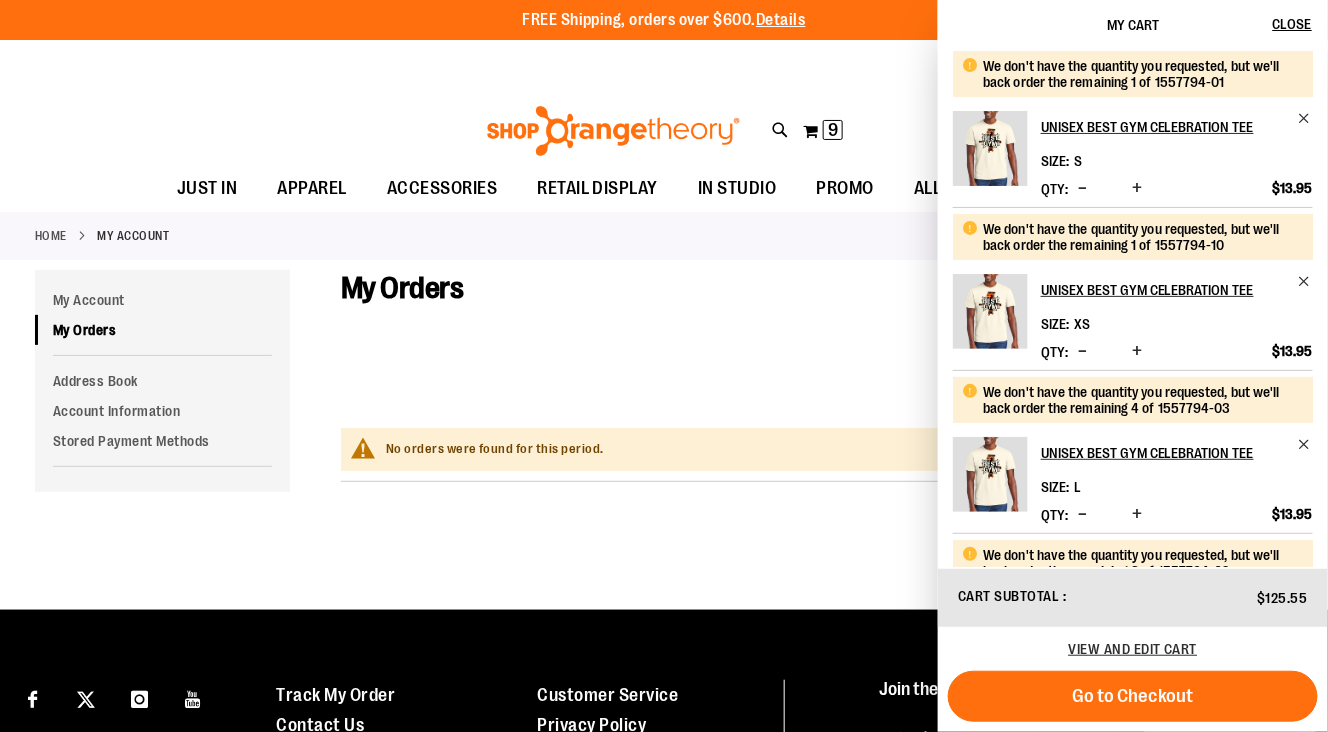 scroll, scrollTop: 144, scrollLeft: 0, axis: vertical 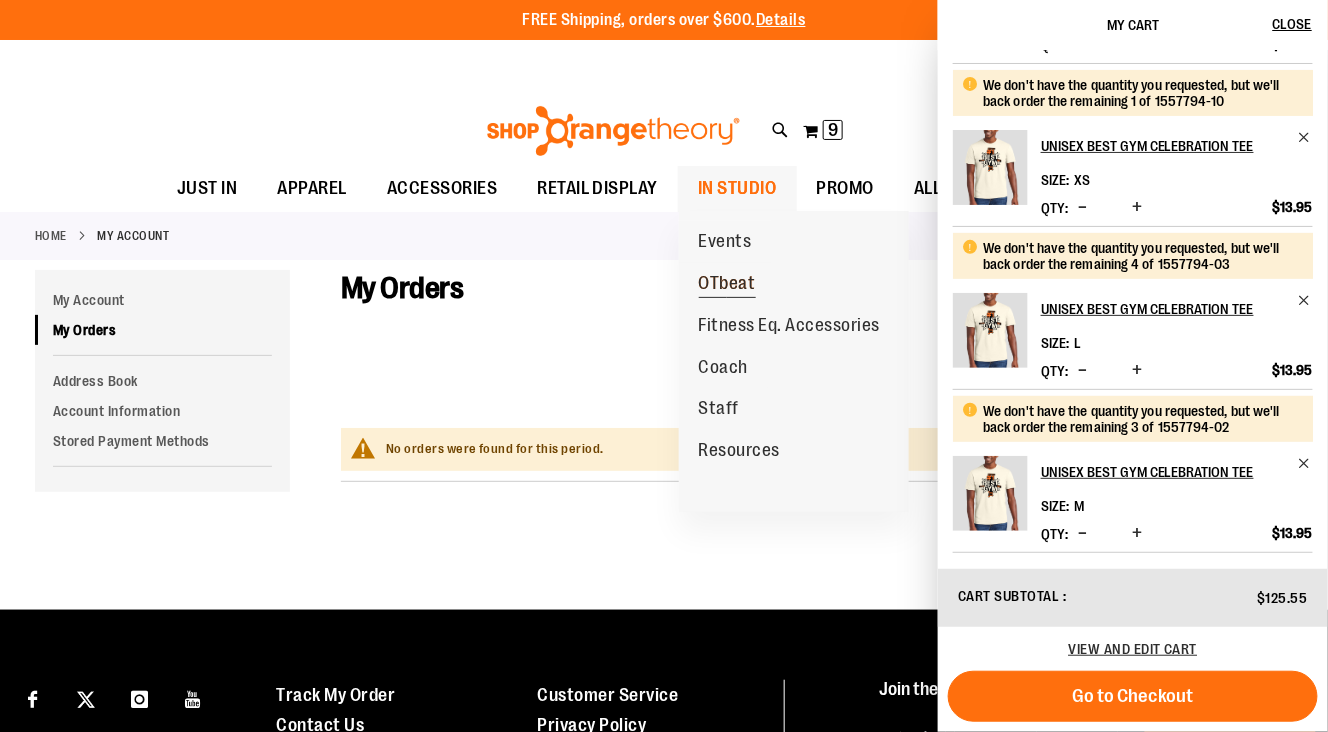 click on "OTbeat" at bounding box center (727, 285) 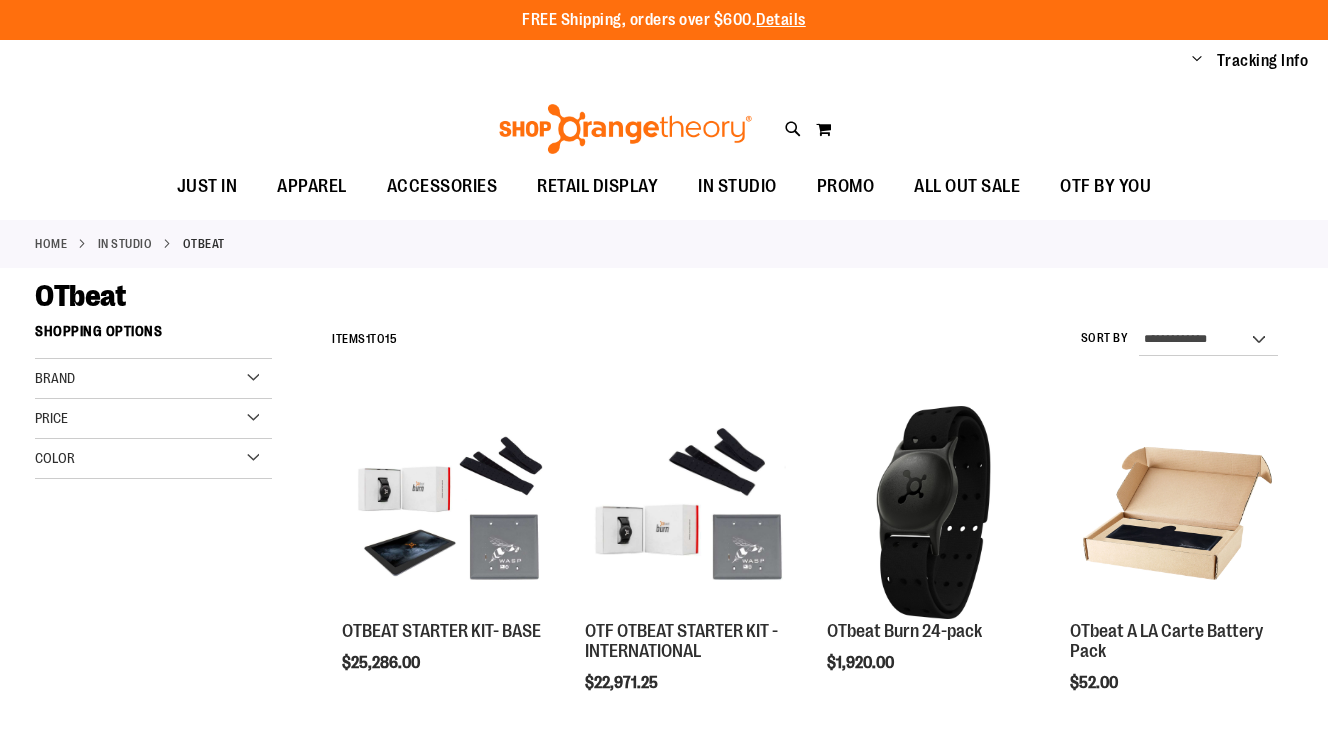 scroll, scrollTop: 0, scrollLeft: 0, axis: both 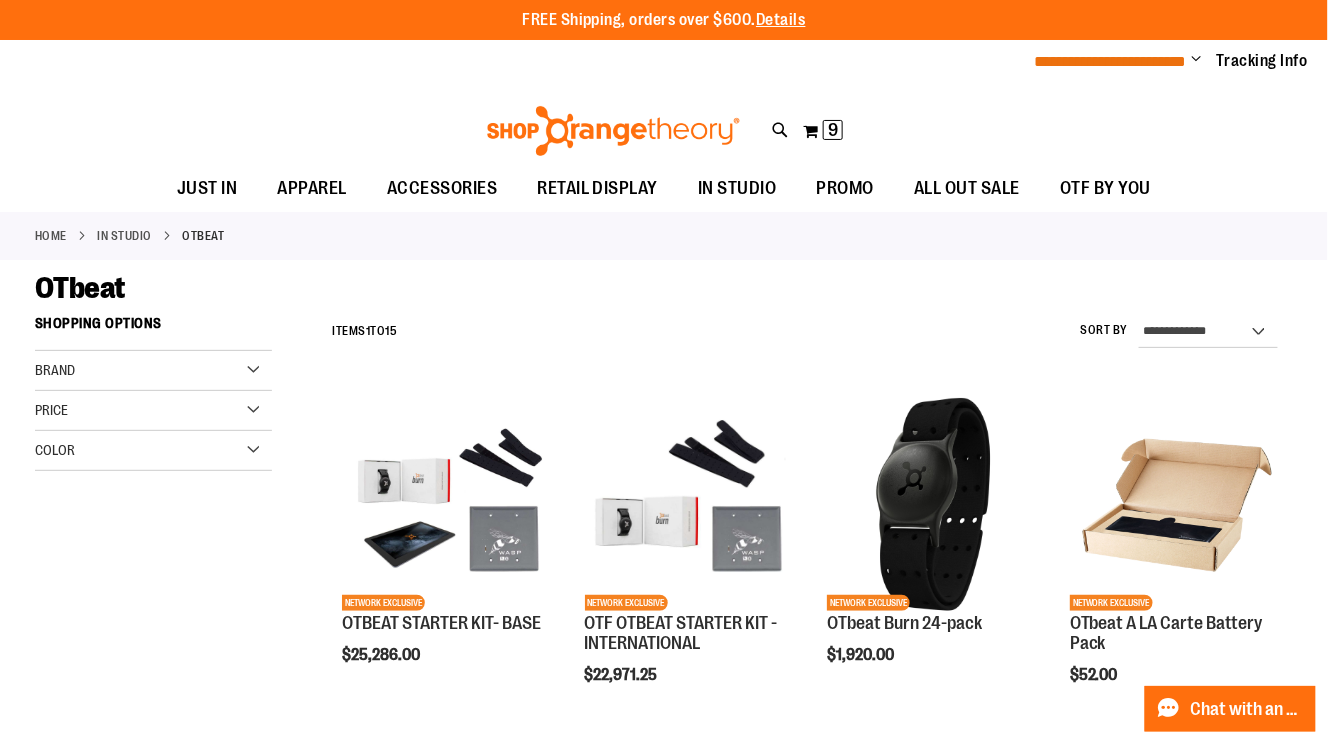type on "**********" 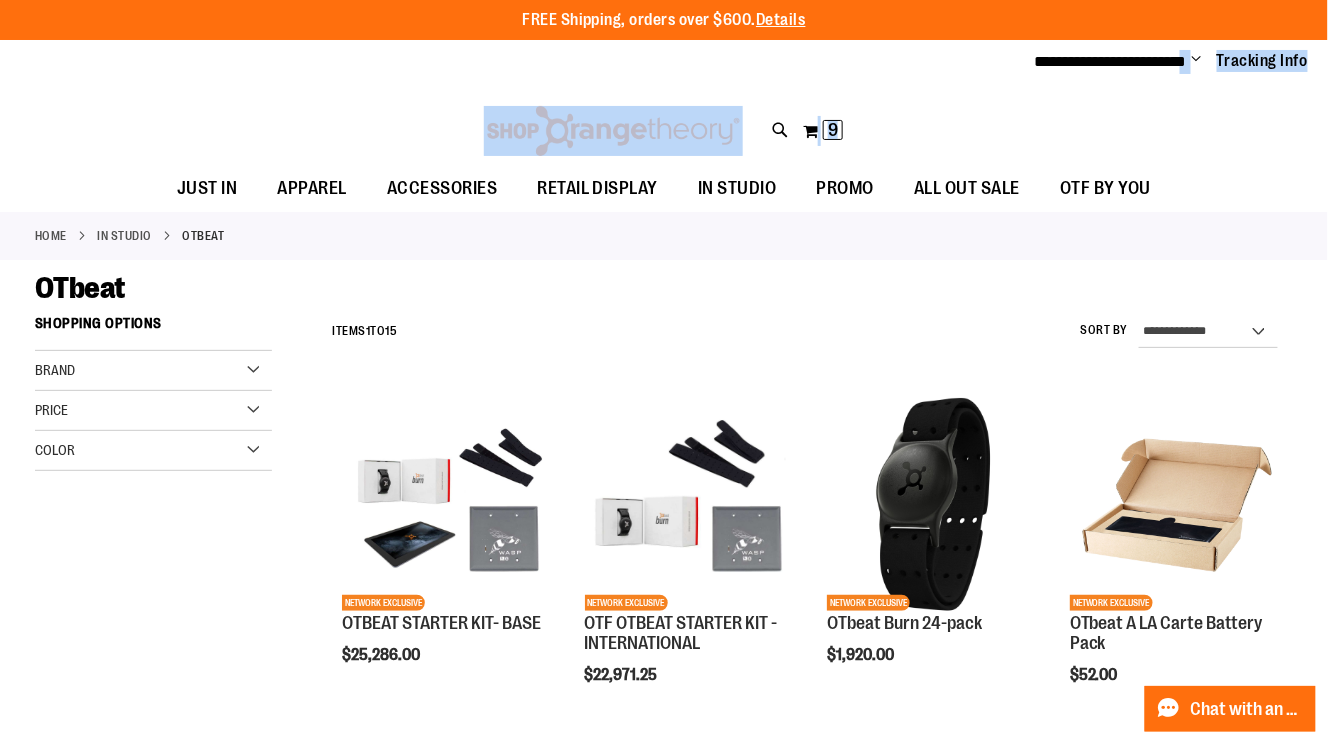 drag, startPoint x: 1182, startPoint y: 66, endPoint x: 1149, endPoint y: 139, distance: 80.11242 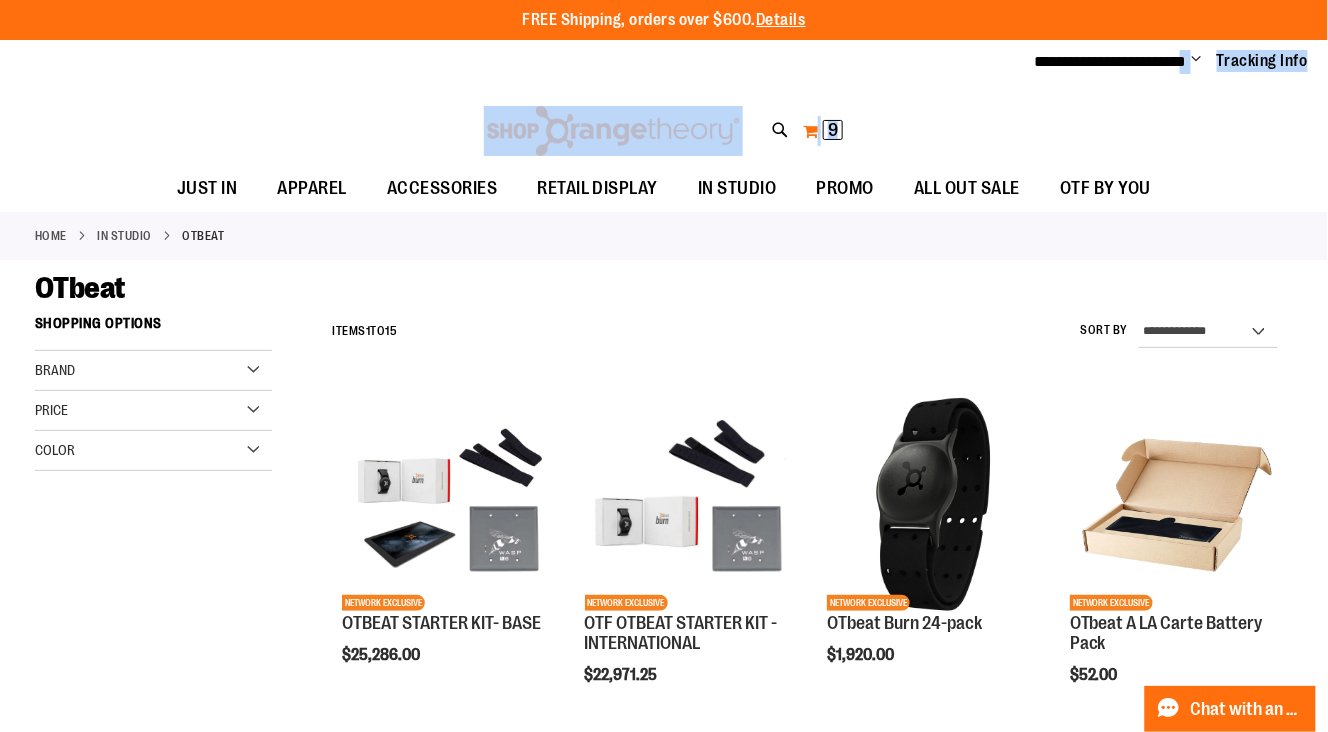 click on "My Cart
9
9
items" at bounding box center (823, 131) 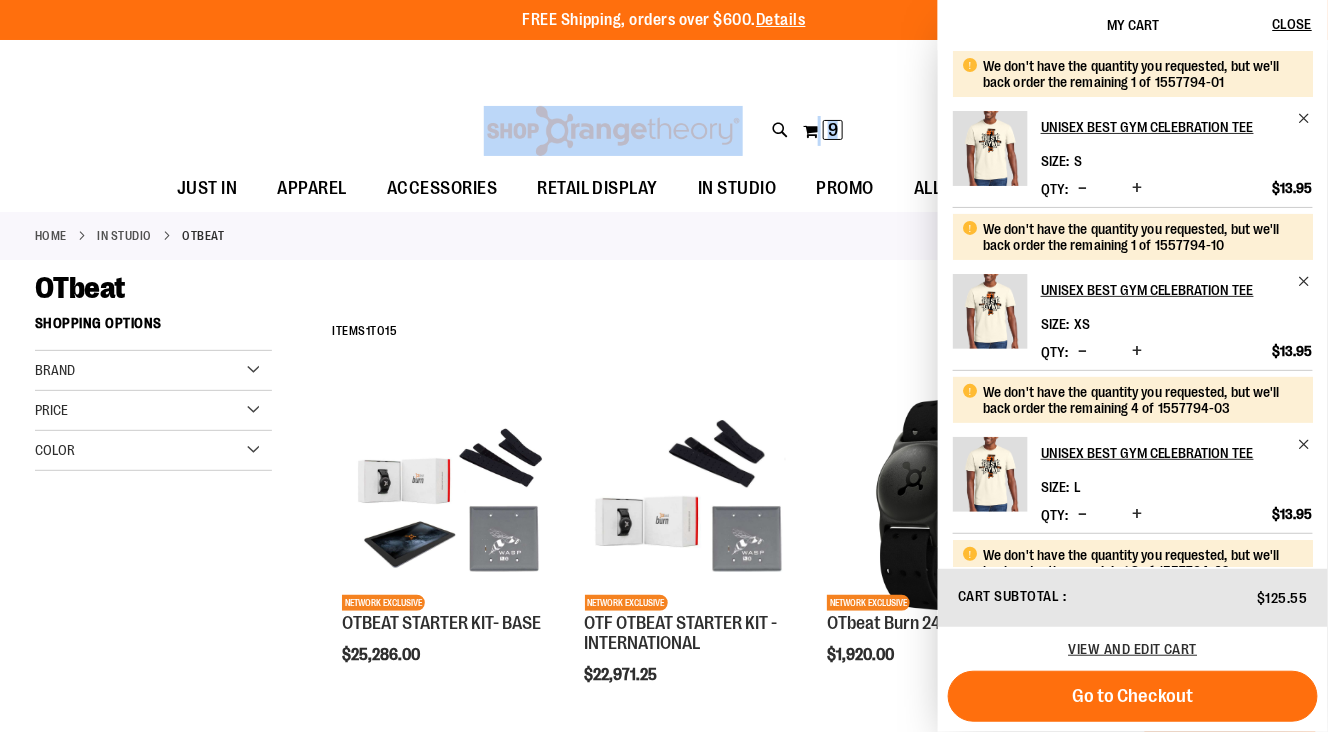 scroll, scrollTop: 144, scrollLeft: 0, axis: vertical 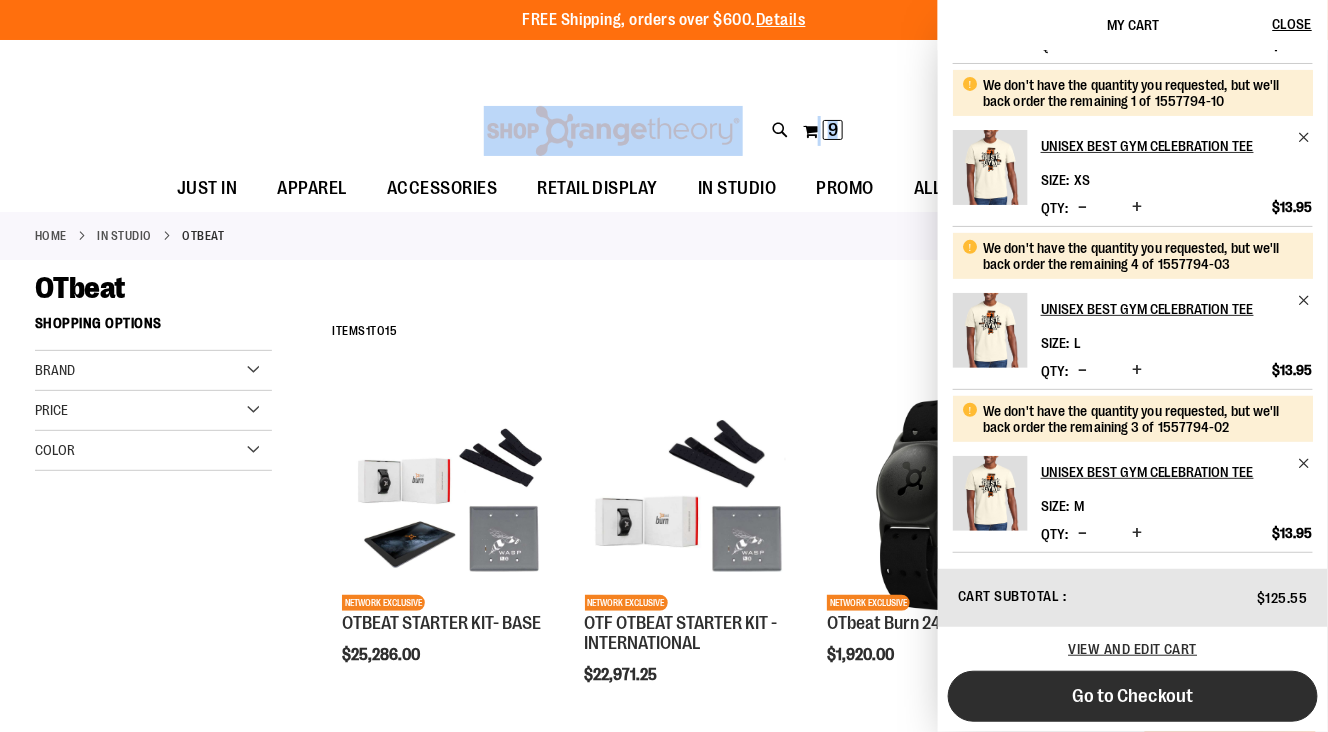 click on "Go to Checkout" at bounding box center (1133, 696) 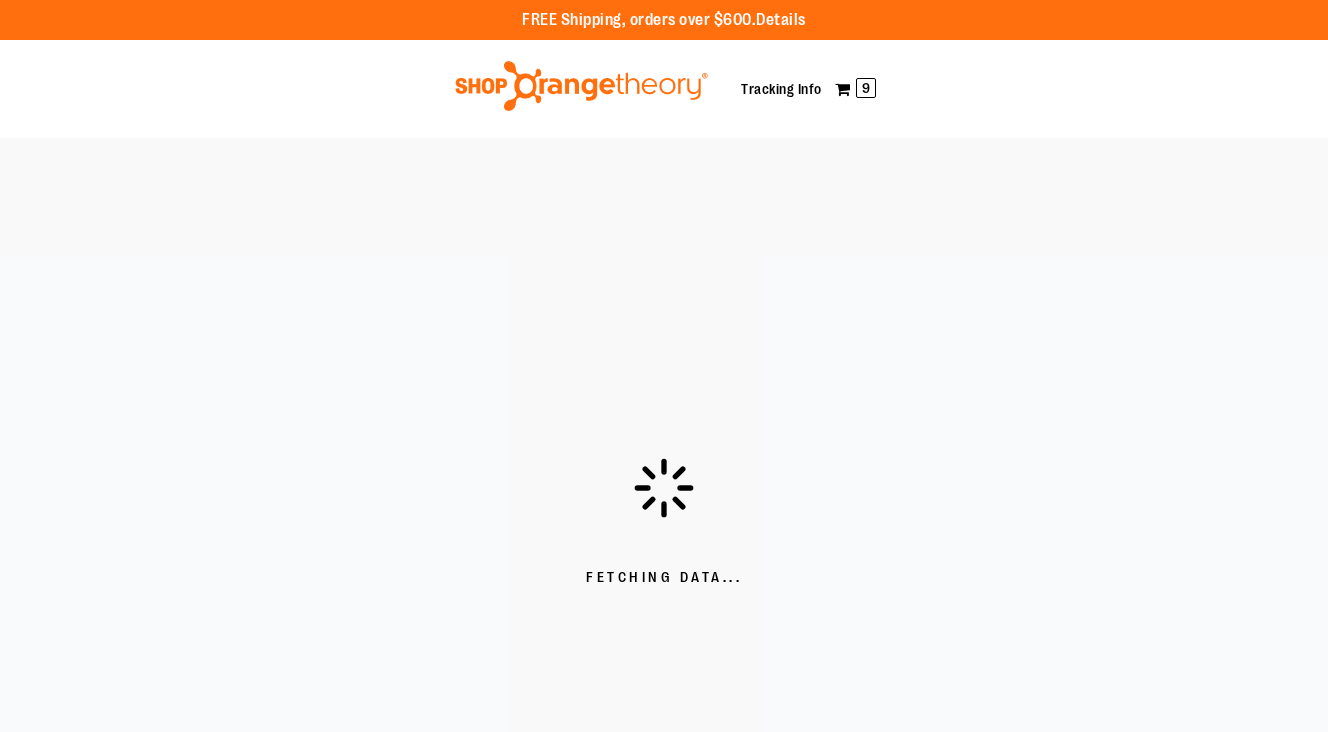 scroll, scrollTop: 0, scrollLeft: 0, axis: both 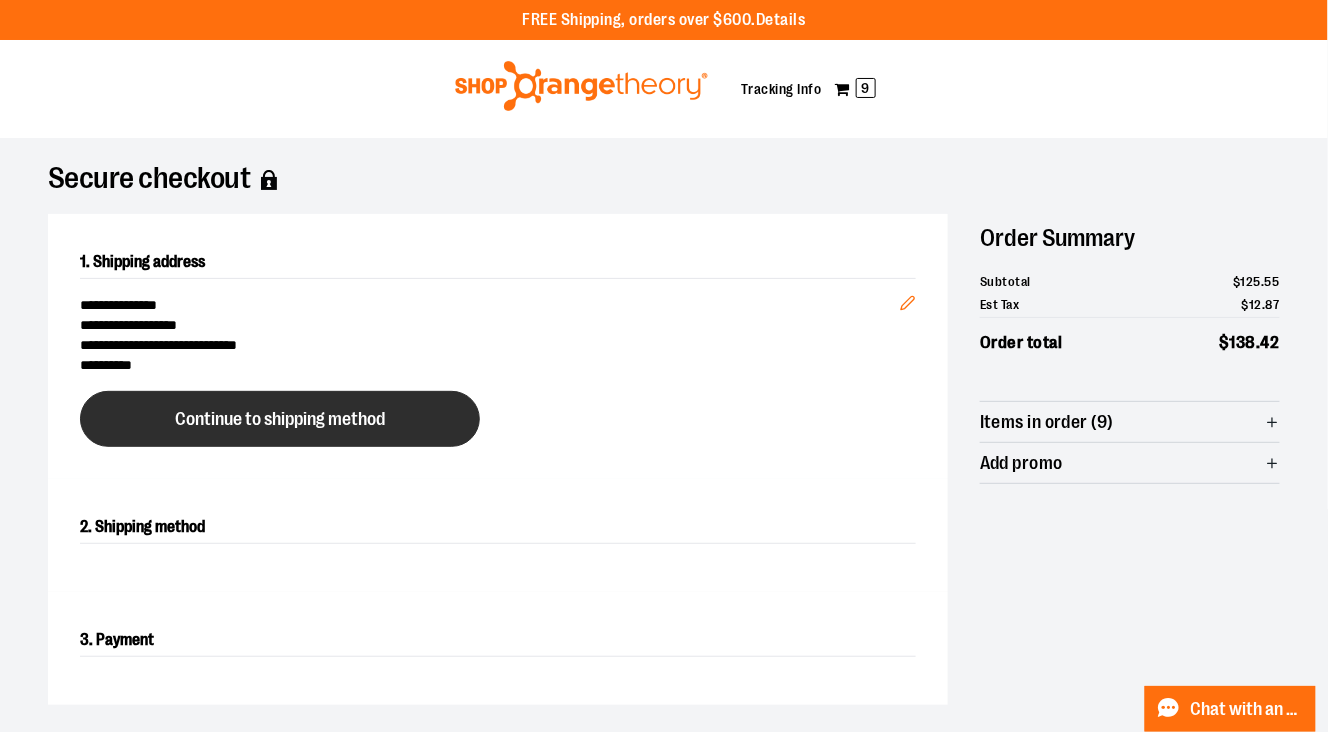 click on "Continue to shipping method" at bounding box center (280, 419) 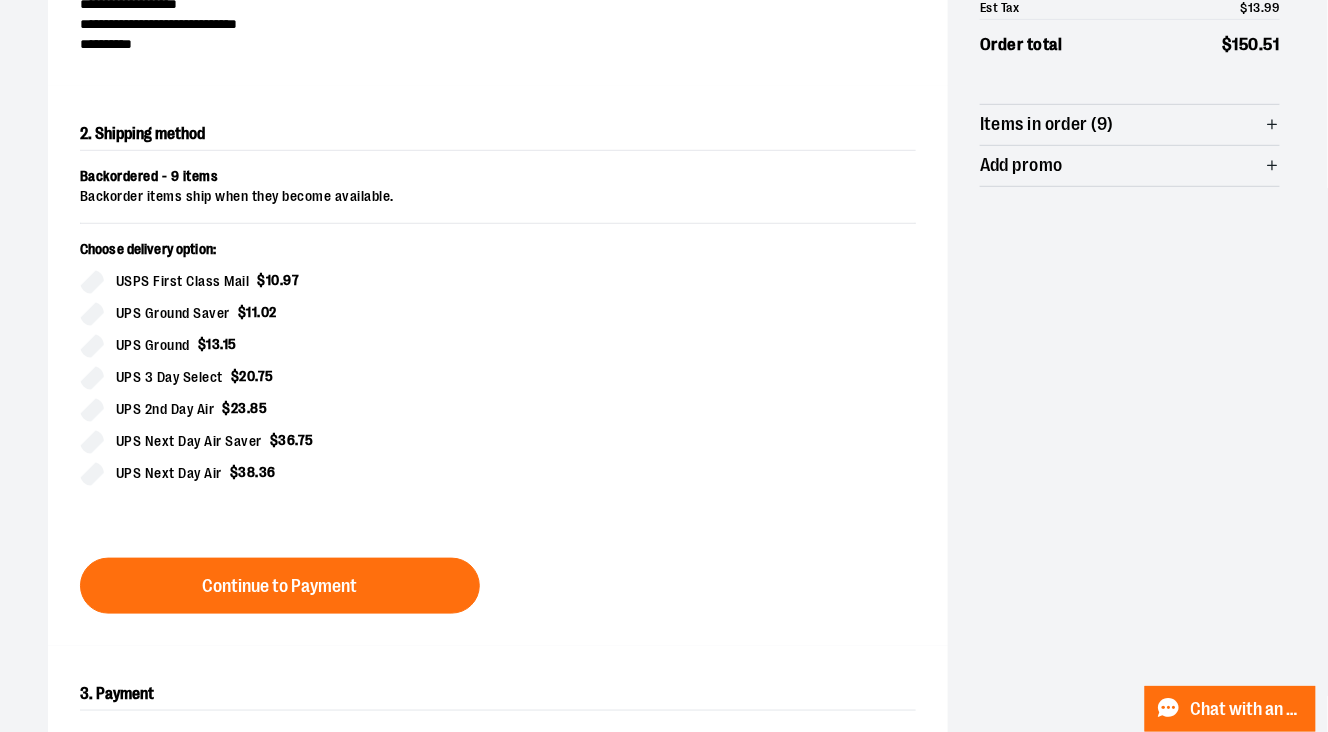 scroll, scrollTop: 355, scrollLeft: 0, axis: vertical 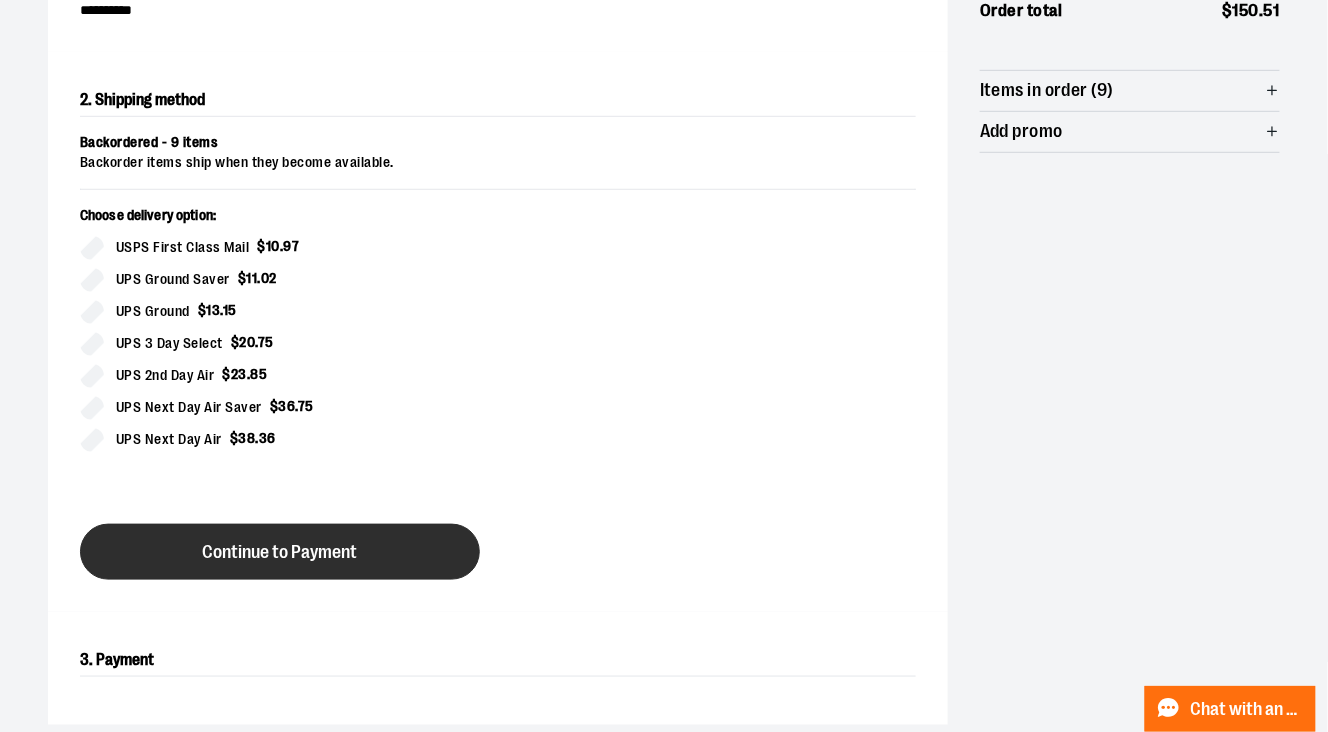 click on "Continue to Payment" at bounding box center (280, 552) 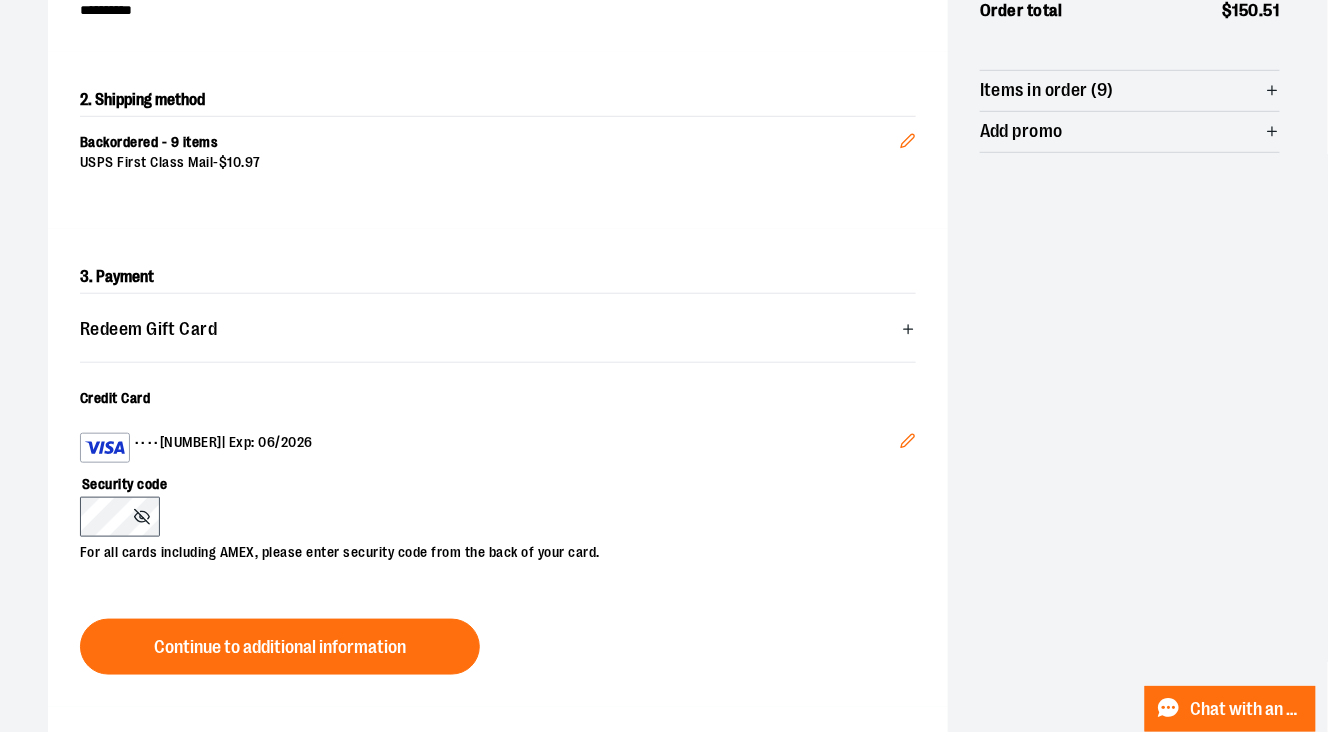 click 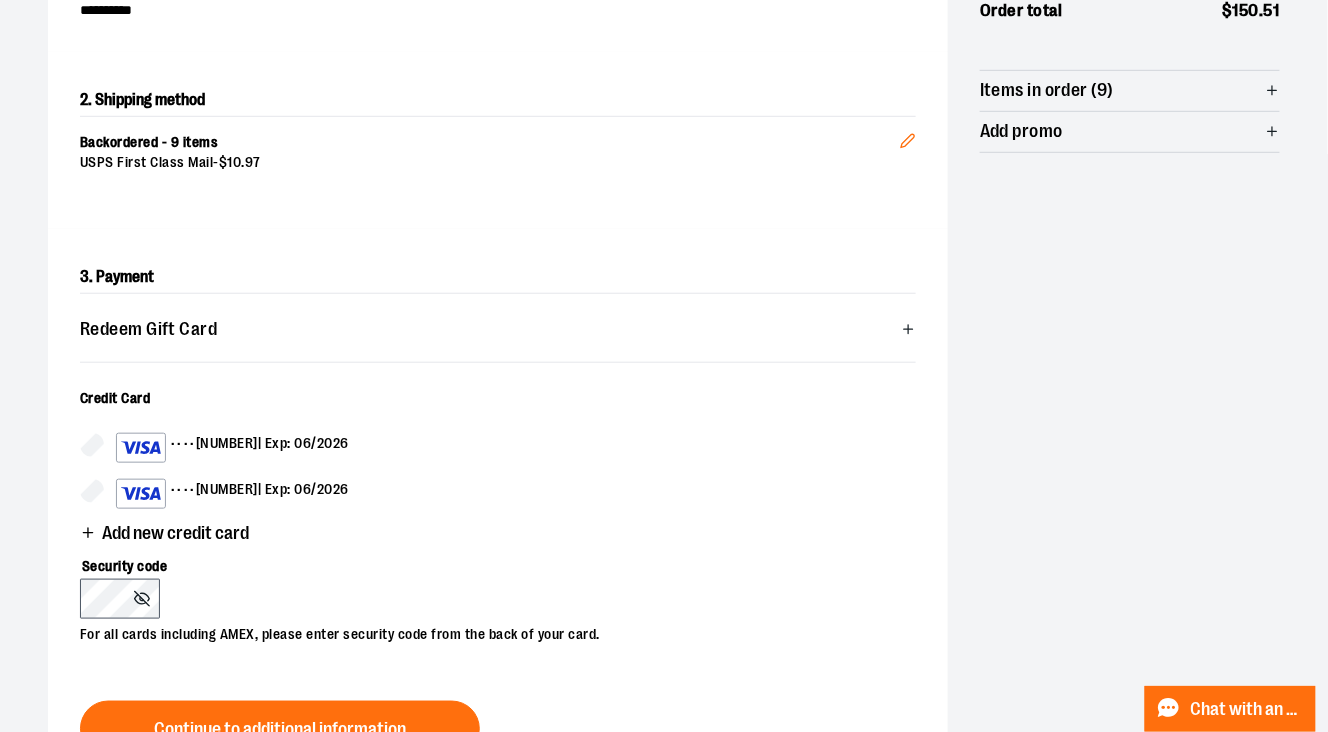 click on "••••  9631  | Exp:   06/2026" at bounding box center (232, 494) 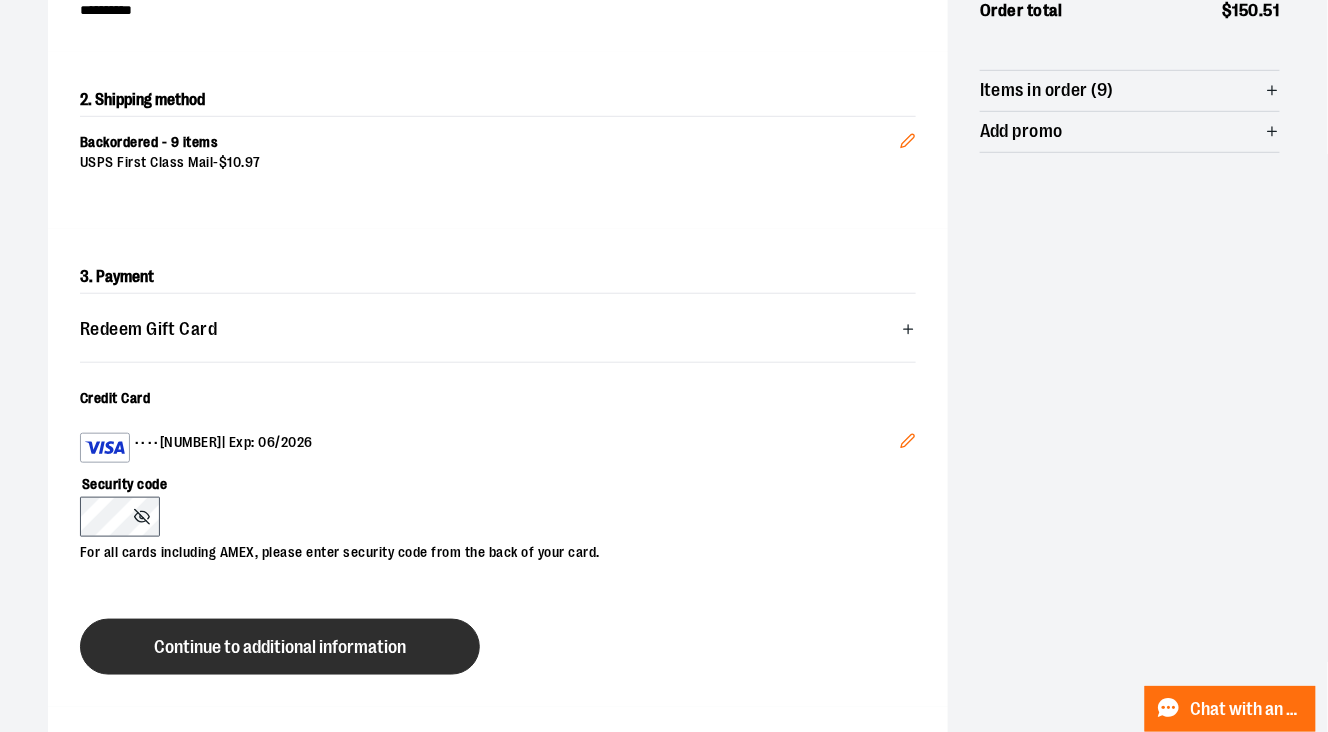 click on "Continue to additional information" at bounding box center (280, 647) 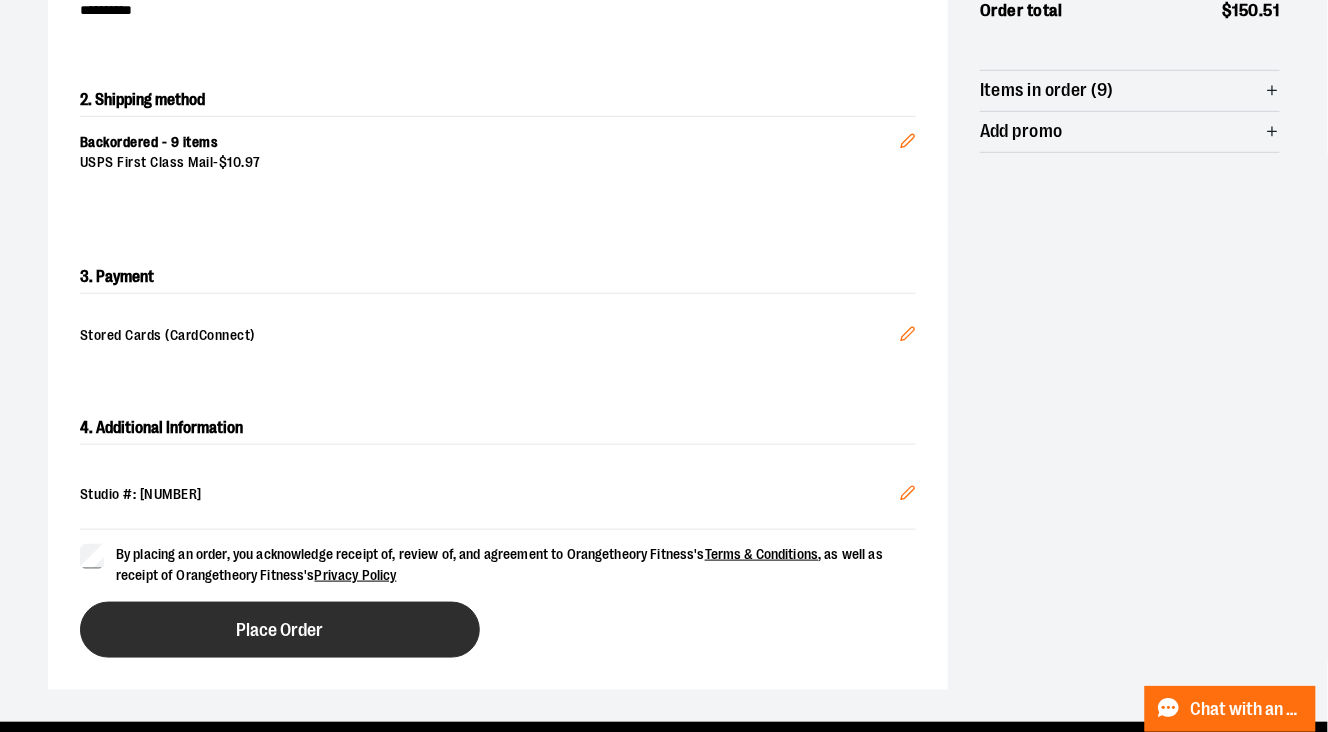 click on "Place Order" at bounding box center [280, 630] 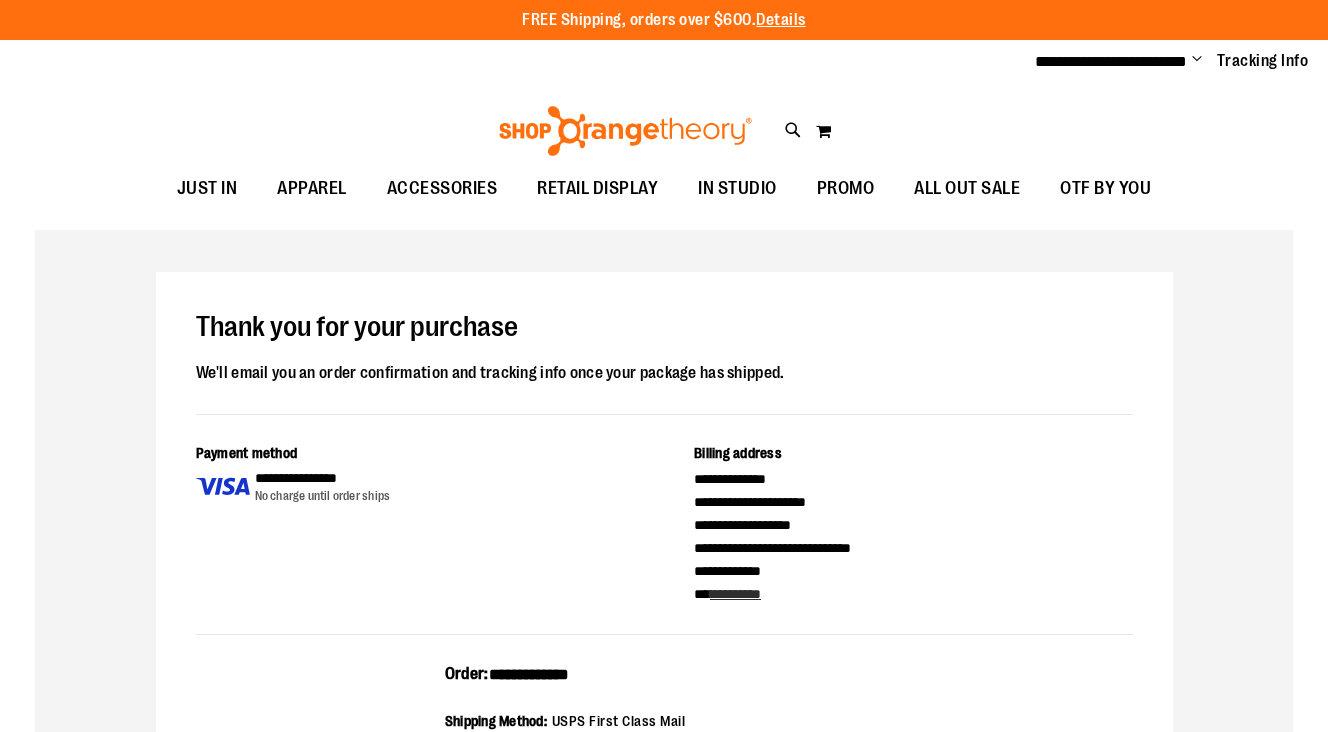 scroll, scrollTop: 0, scrollLeft: 0, axis: both 